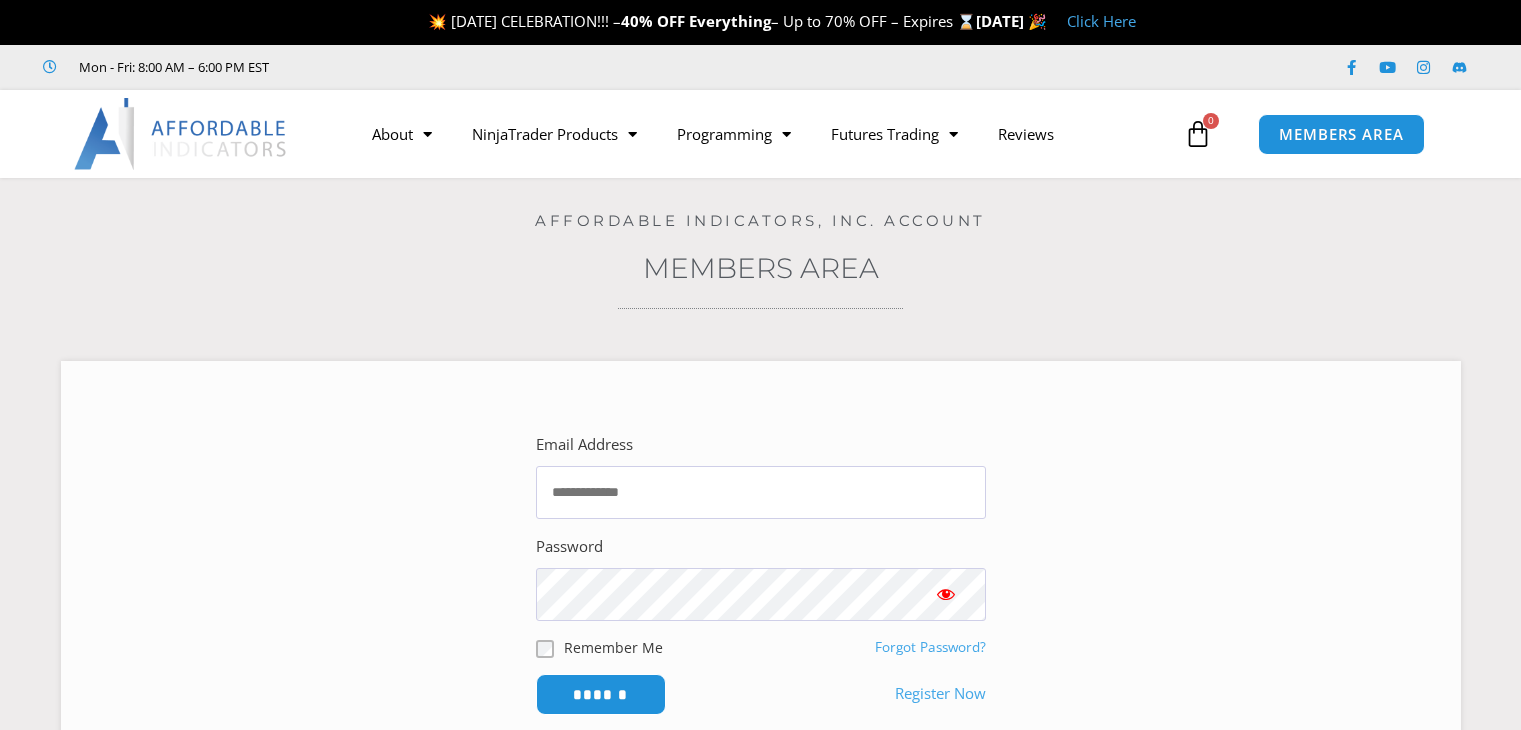 scroll, scrollTop: 0, scrollLeft: 0, axis: both 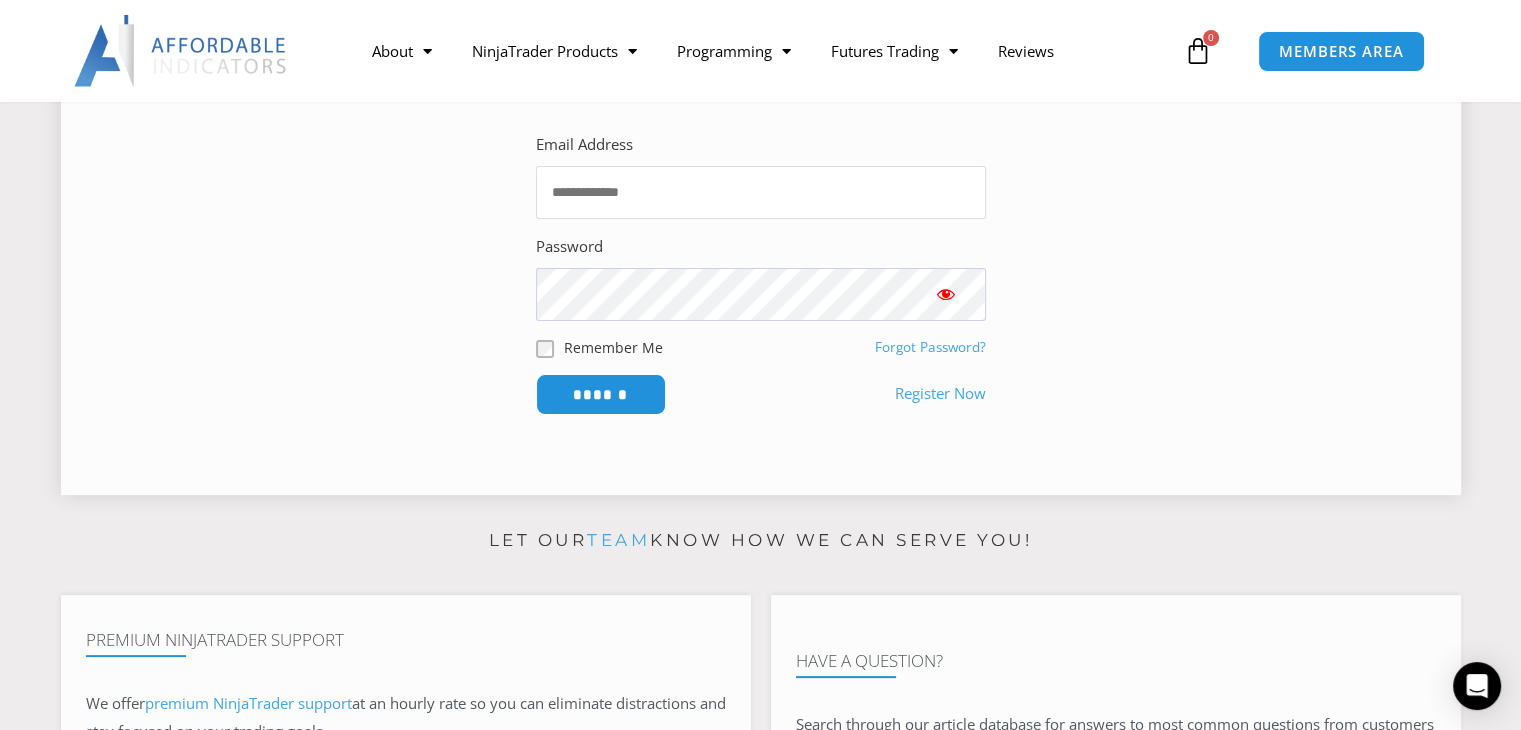 click on "Email Address" at bounding box center (761, 192) 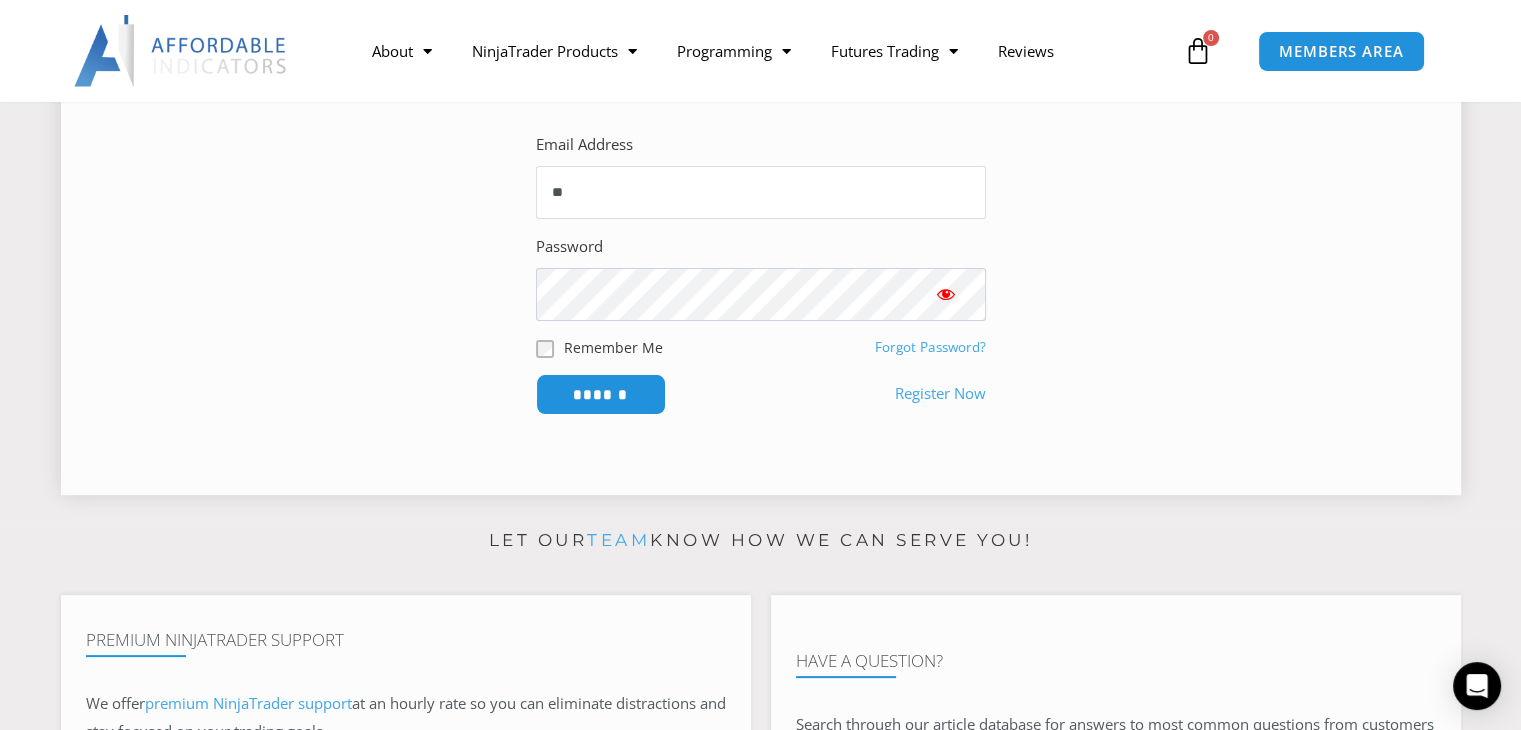 type on "*" 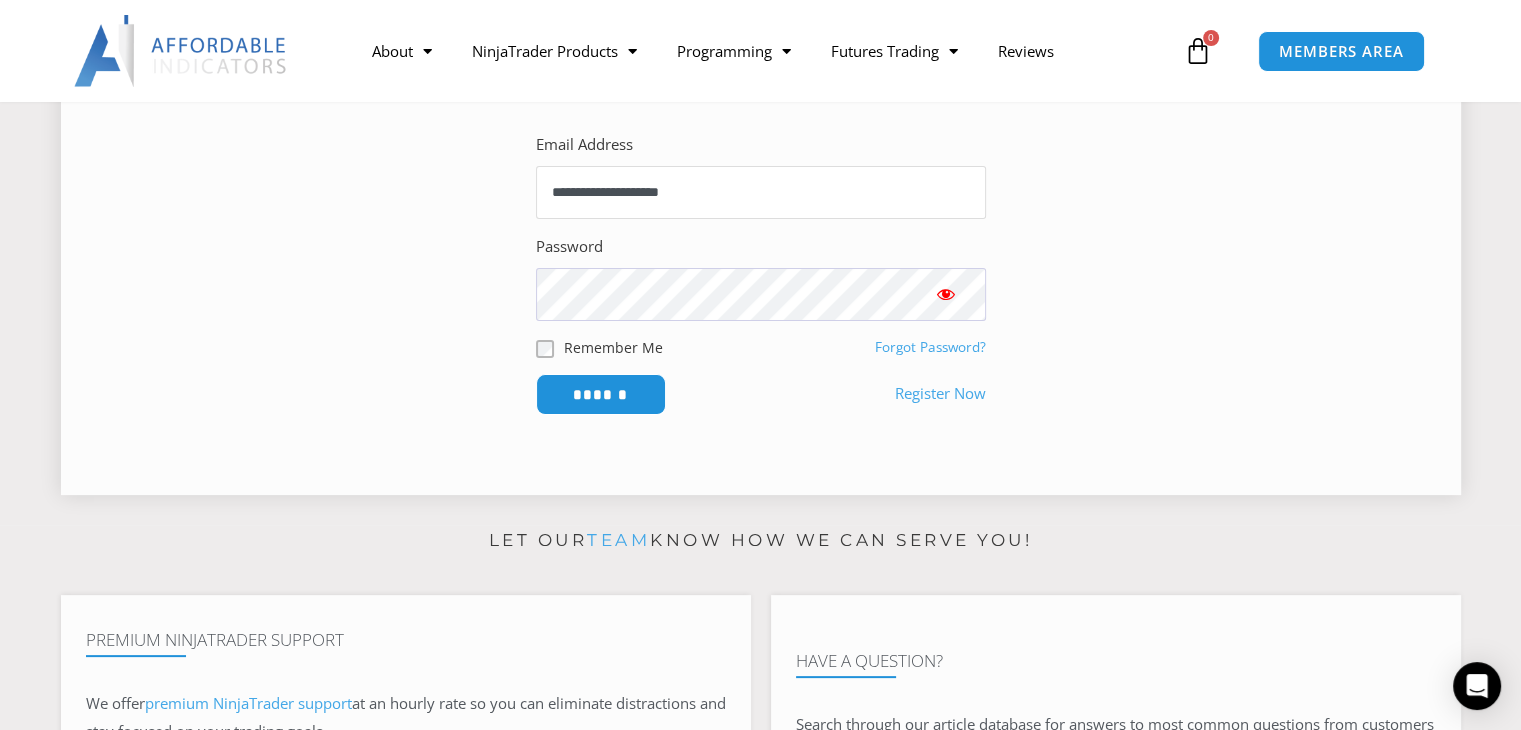 type on "**********" 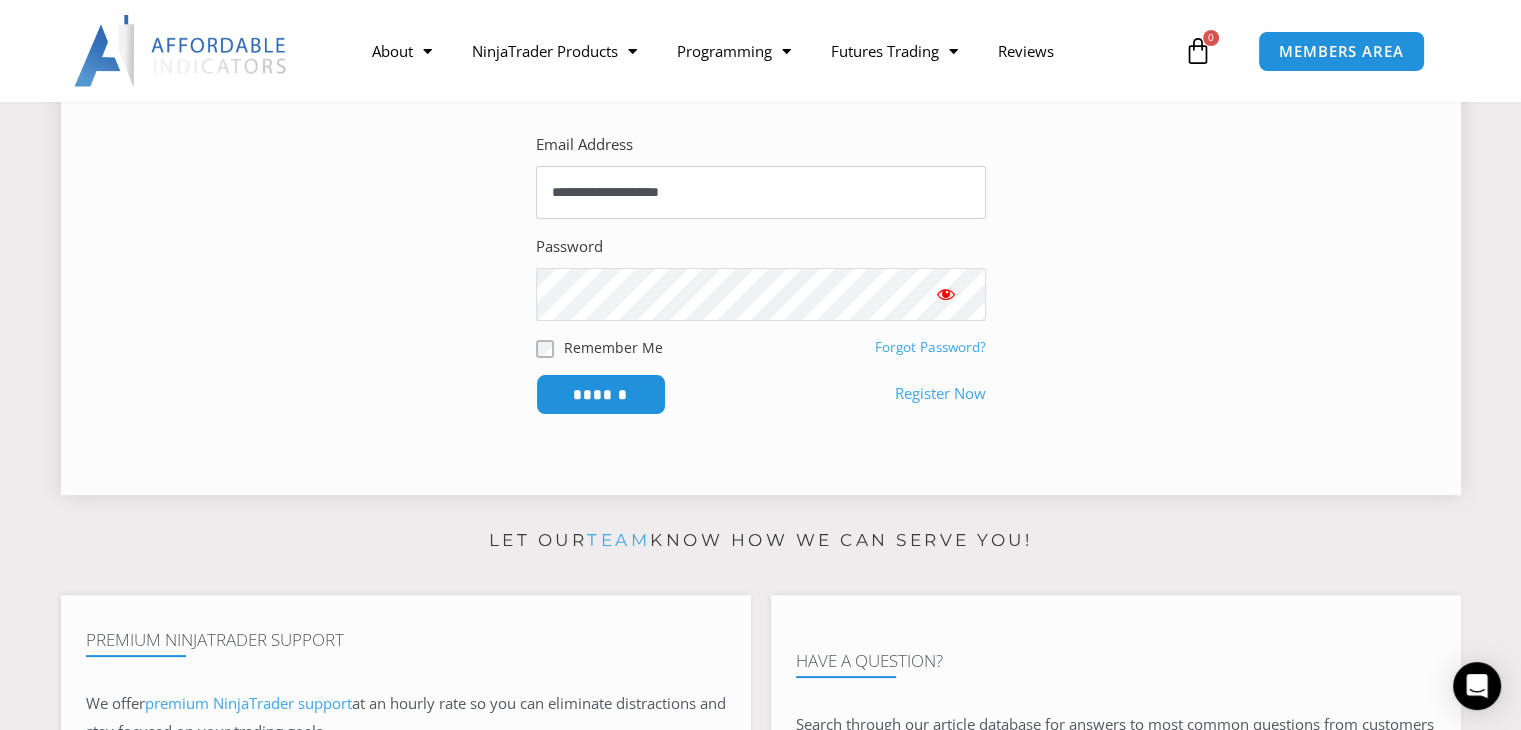 click on "******" at bounding box center [601, 394] 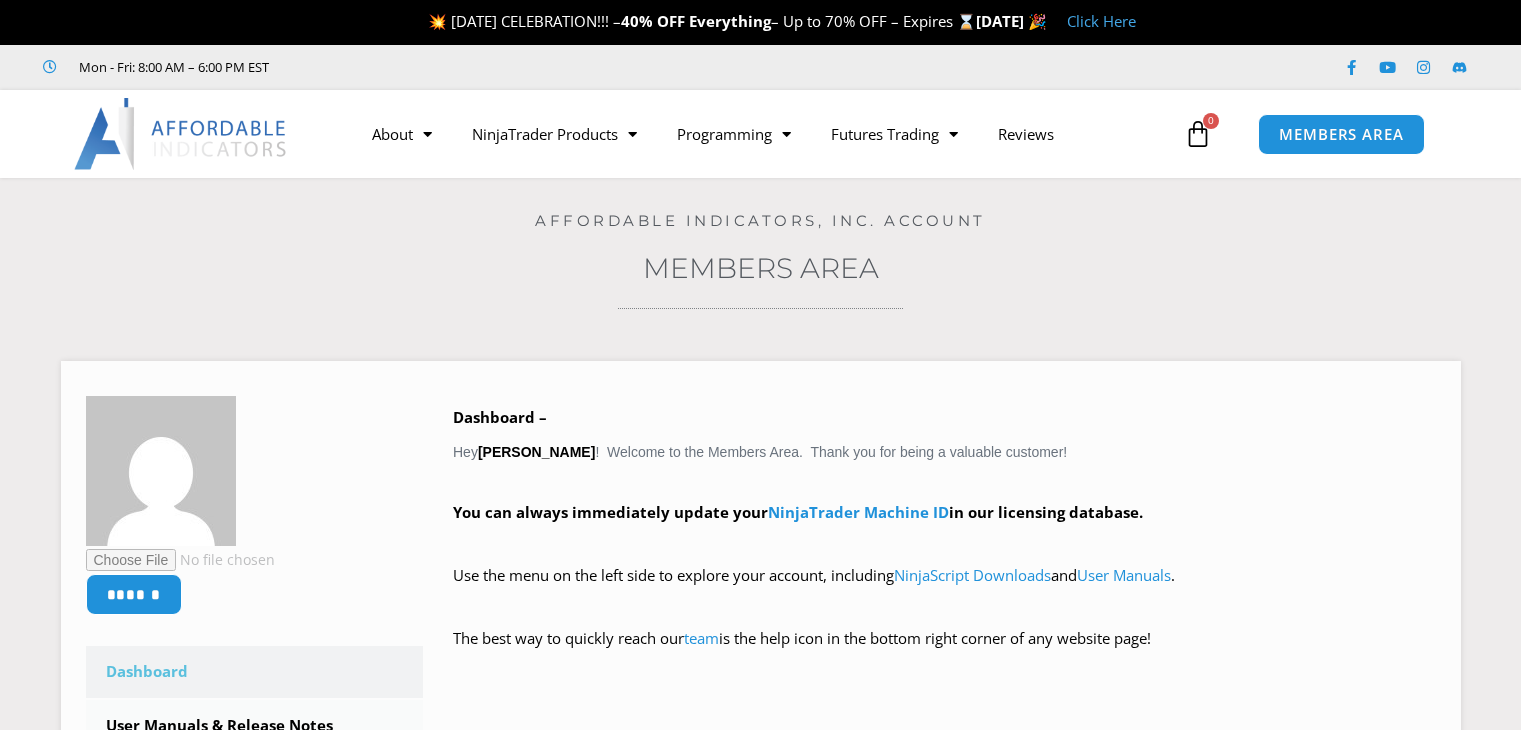 scroll, scrollTop: 0, scrollLeft: 0, axis: both 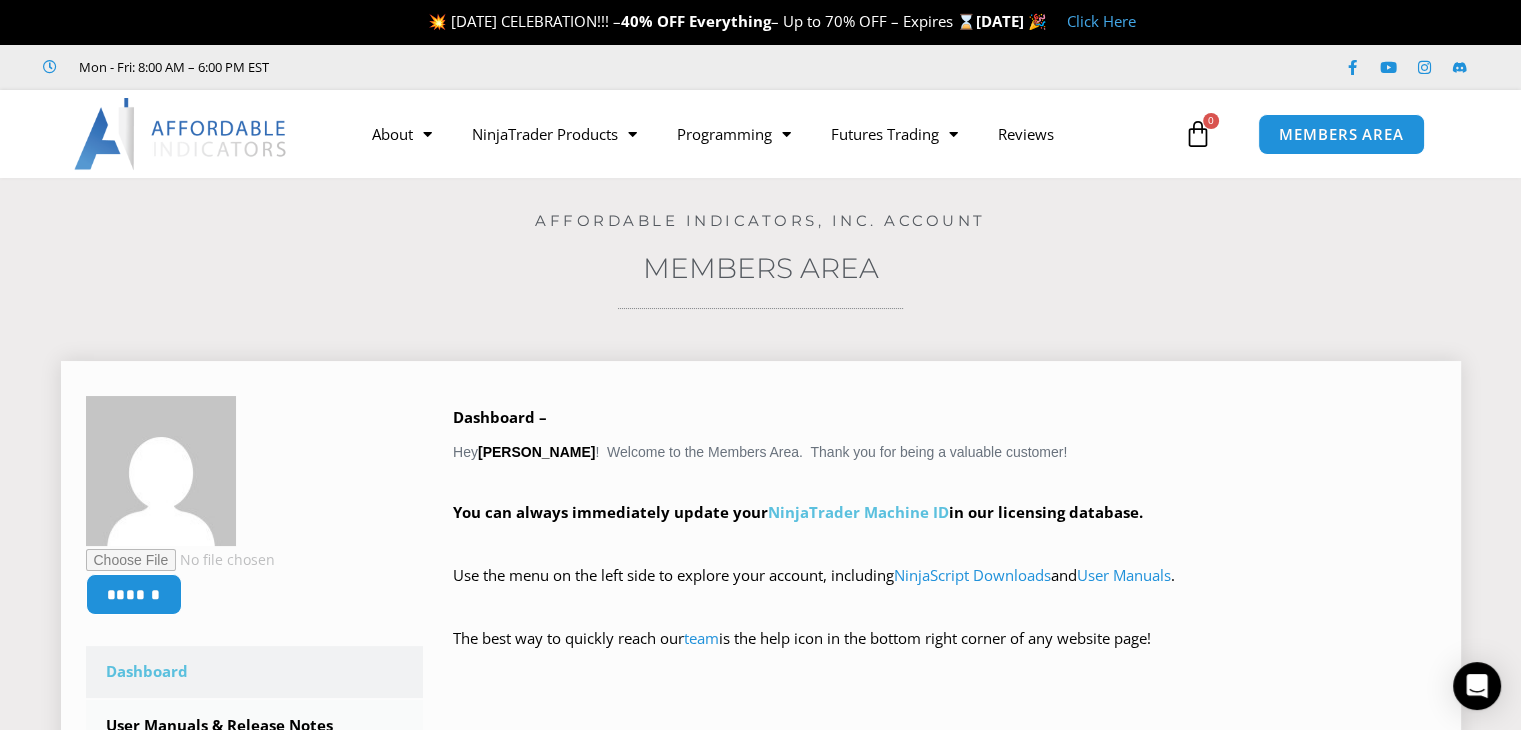click on "NinjaTrader Machine ID" at bounding box center (858, 512) 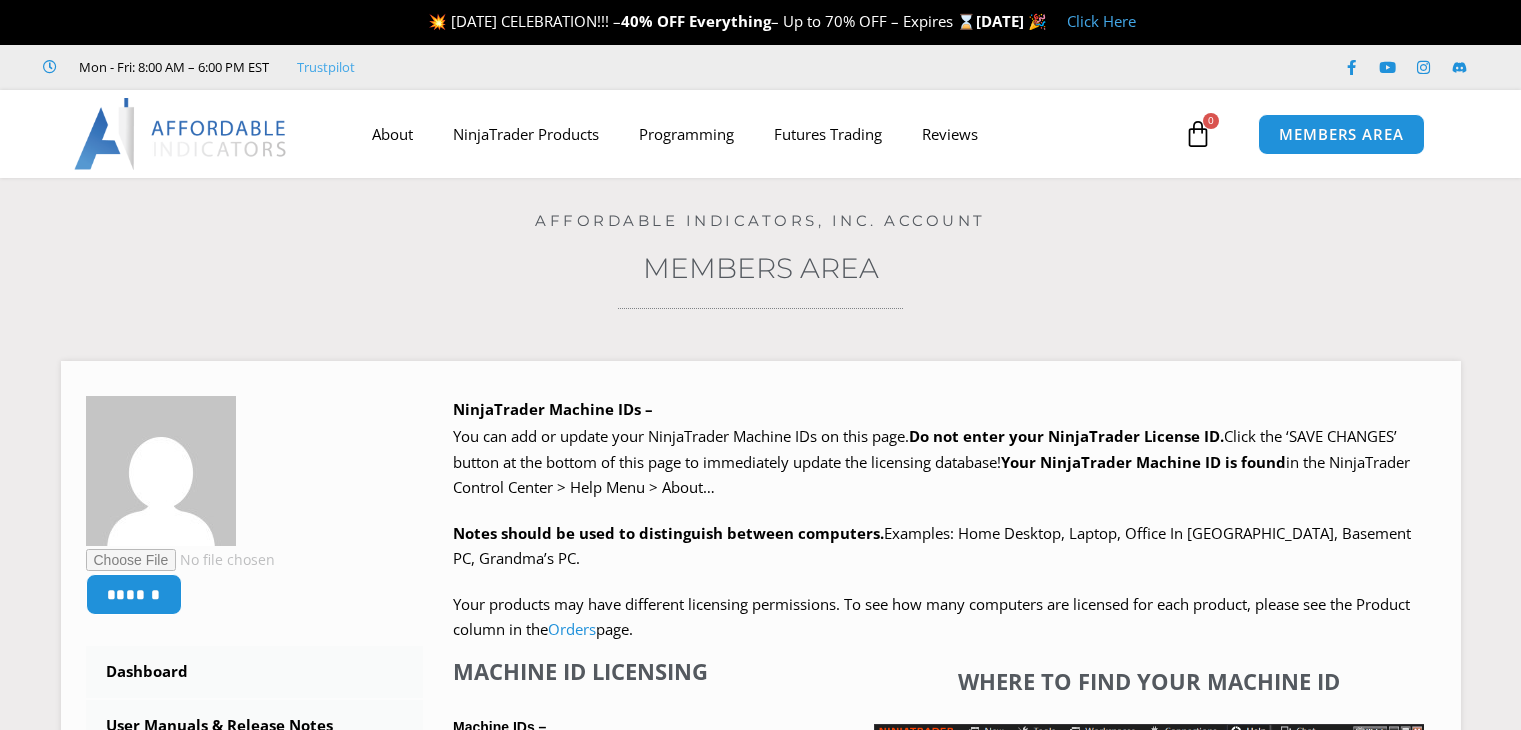 scroll, scrollTop: 0, scrollLeft: 0, axis: both 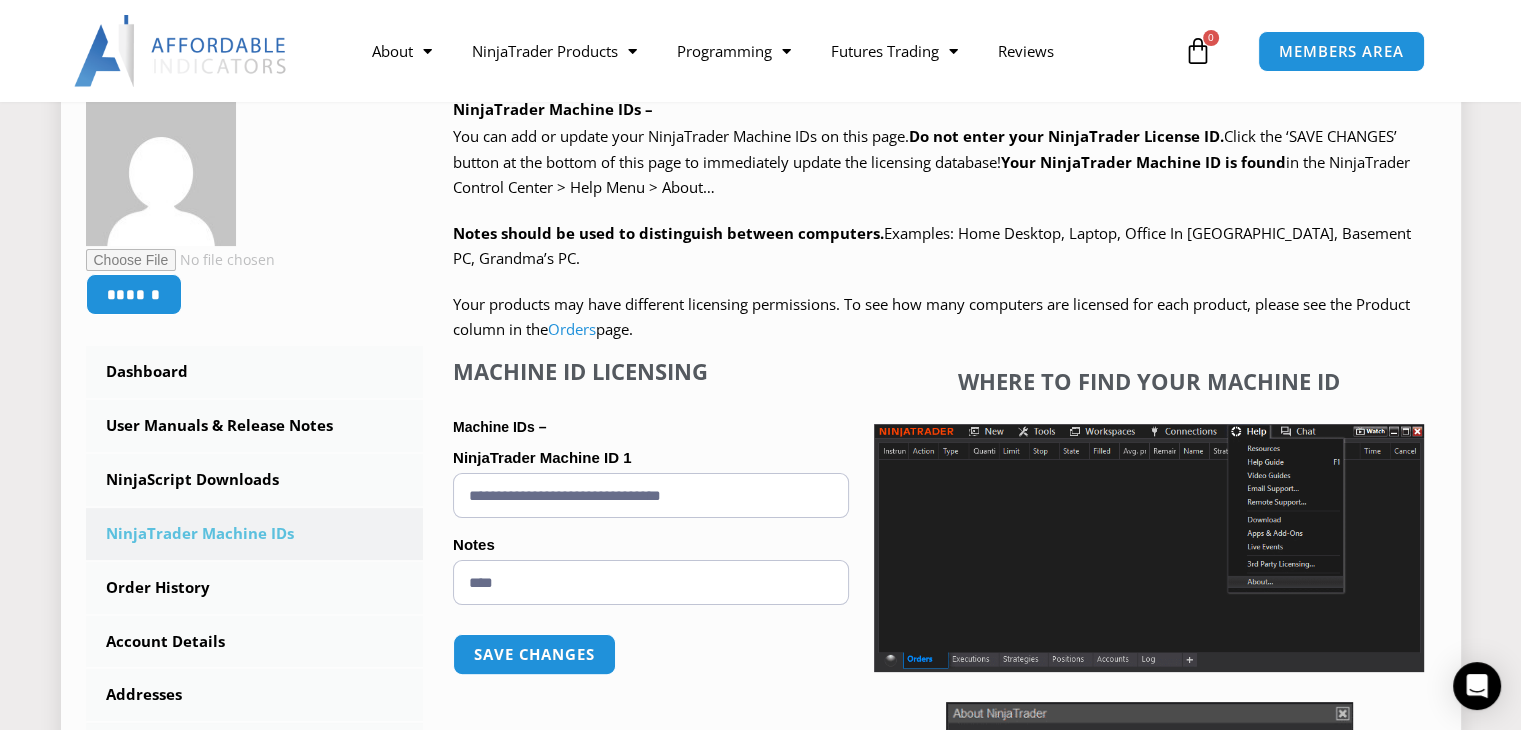 click on "****" at bounding box center [651, 582] 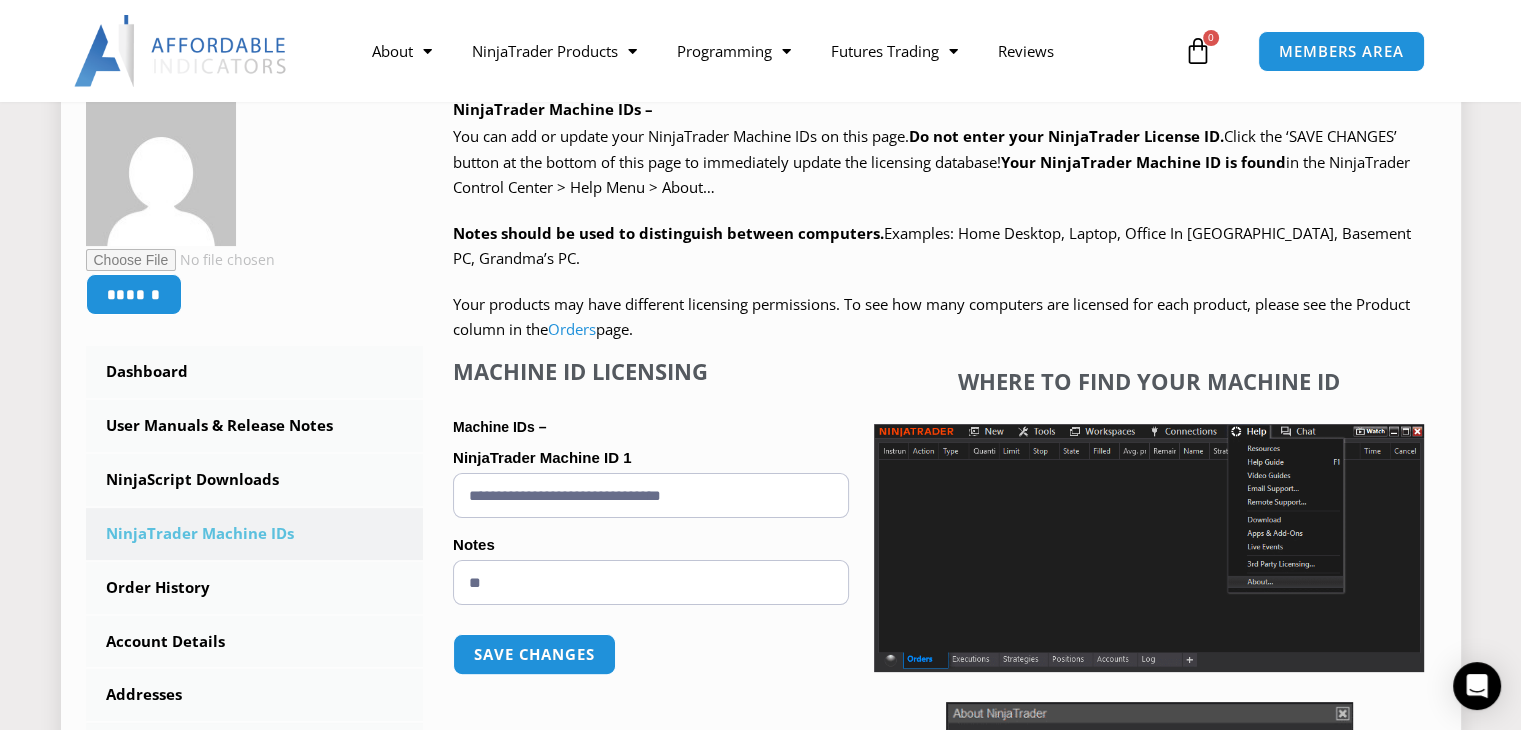 type on "*" 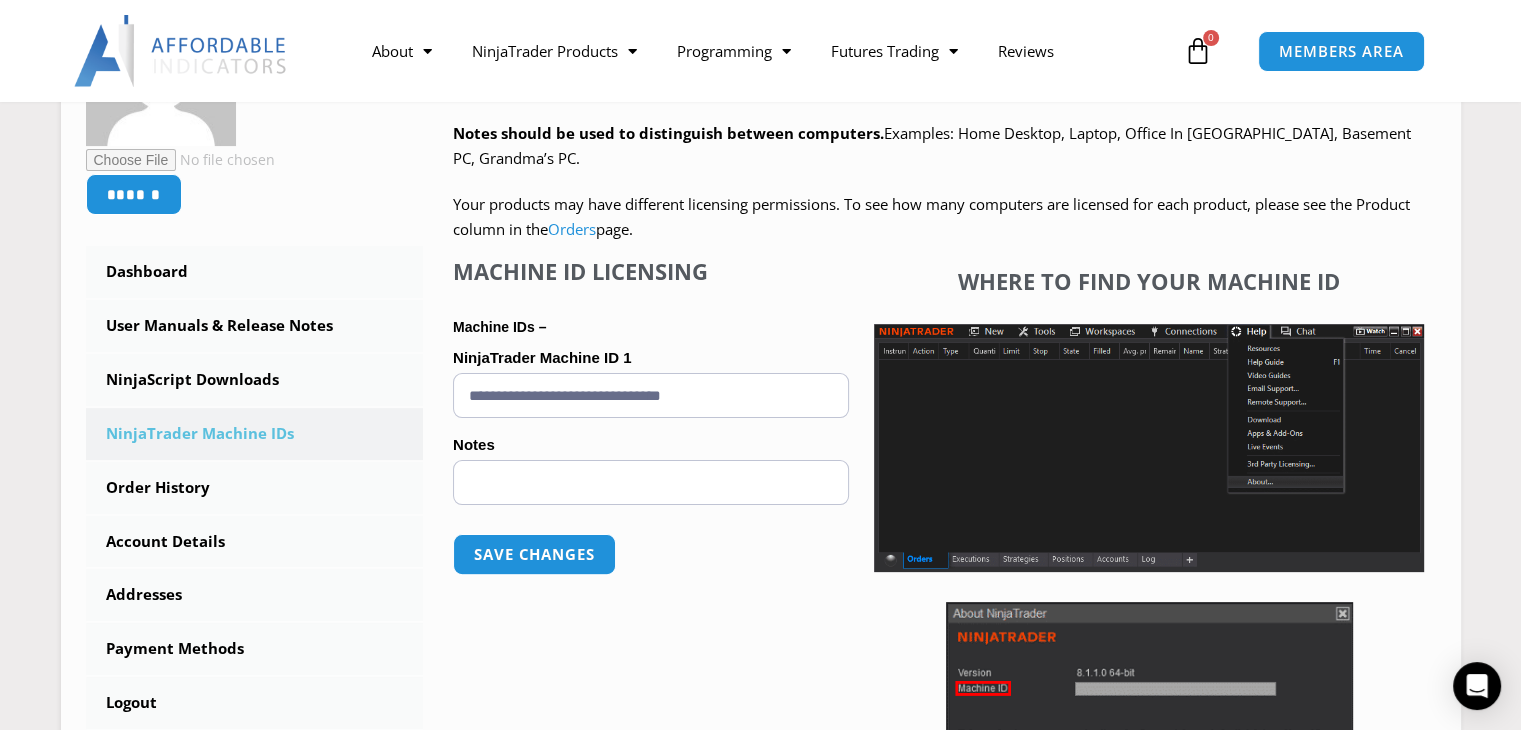 scroll, scrollTop: 0, scrollLeft: 0, axis: both 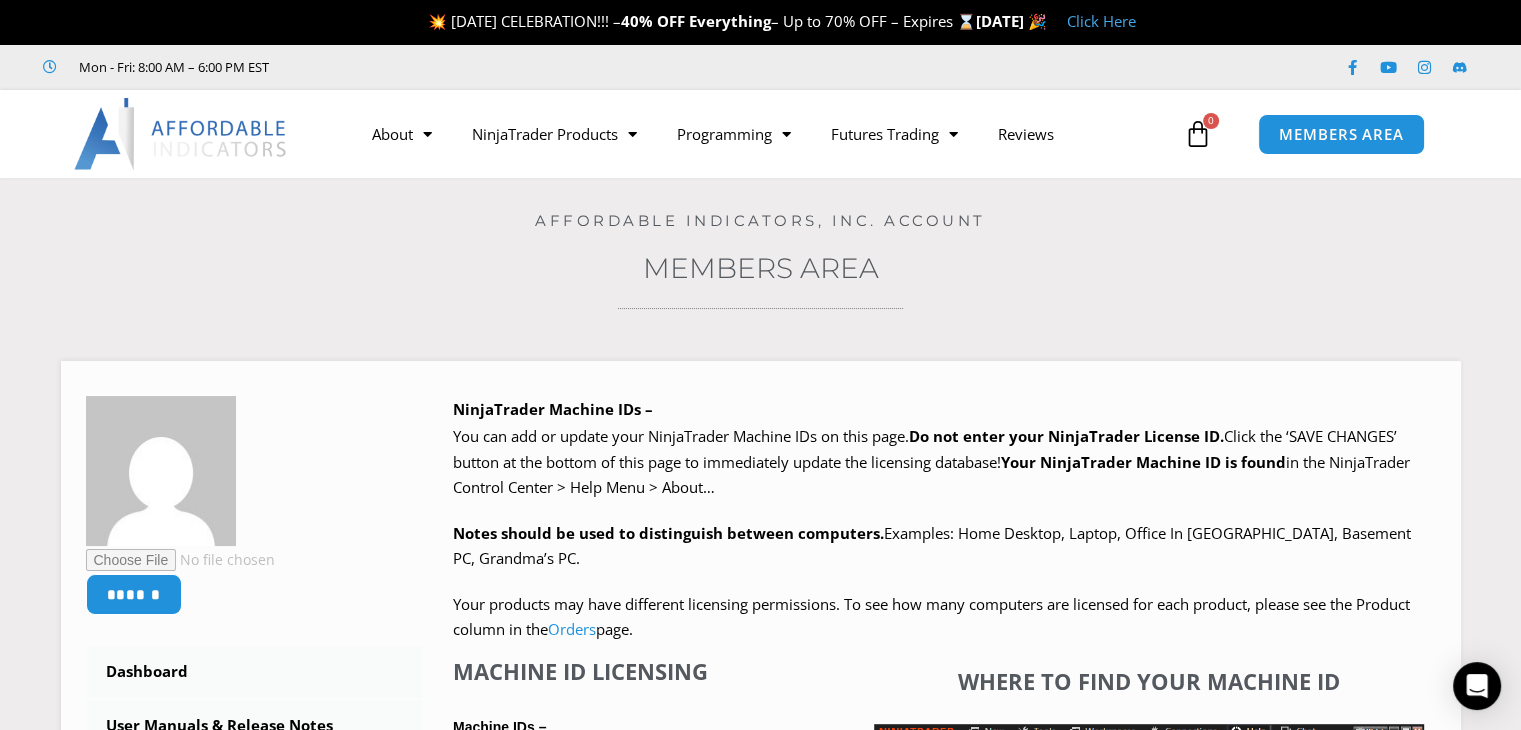 type 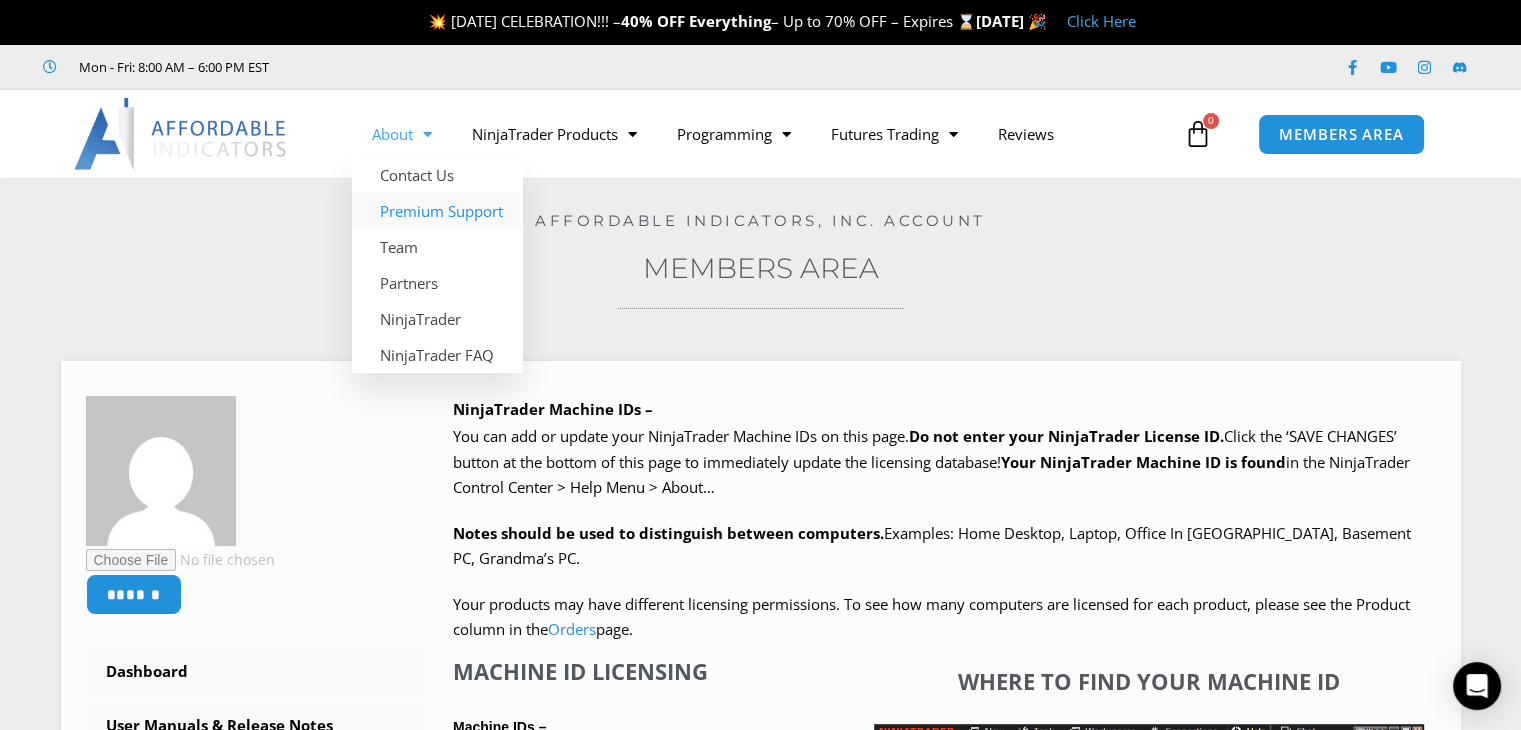 click on "Premium Support" 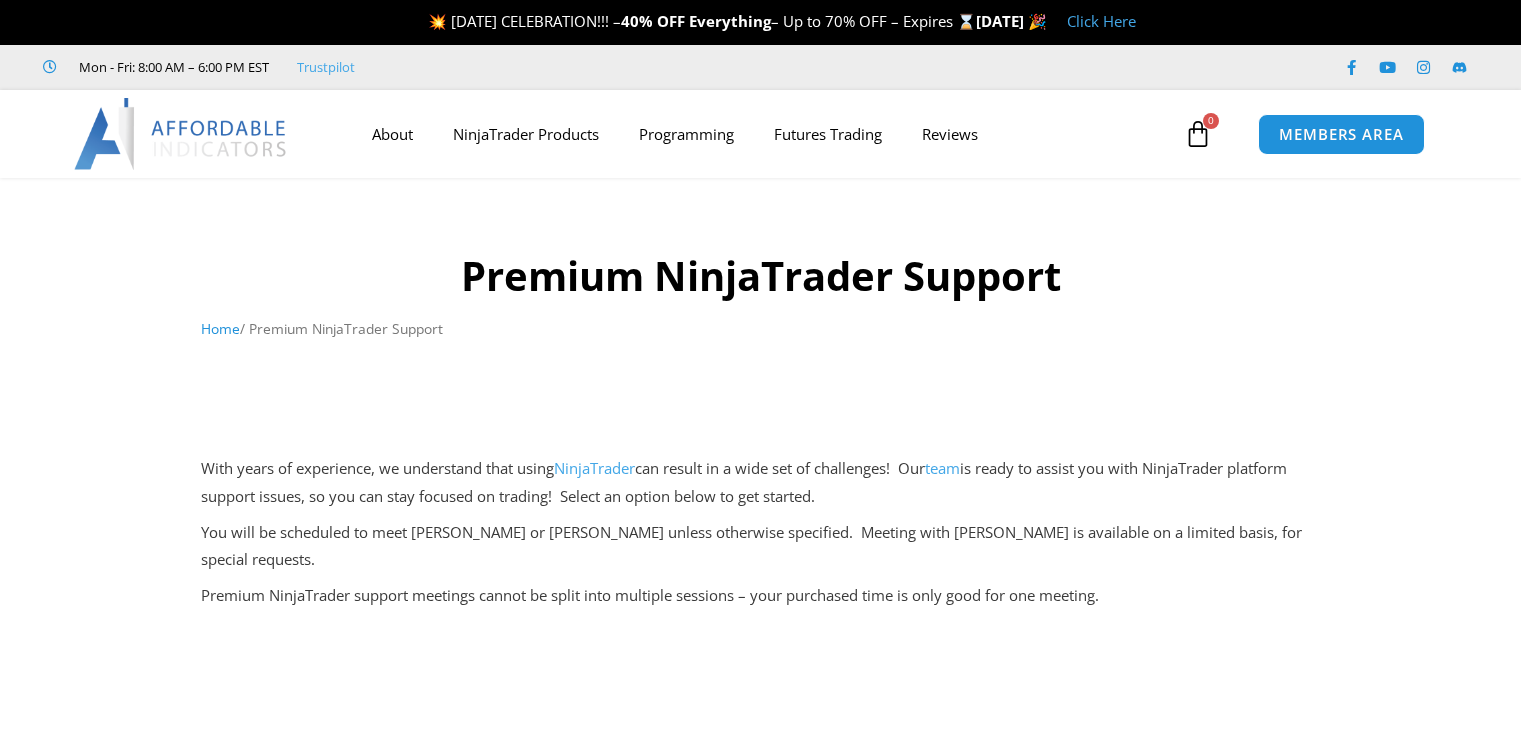 scroll, scrollTop: 0, scrollLeft: 0, axis: both 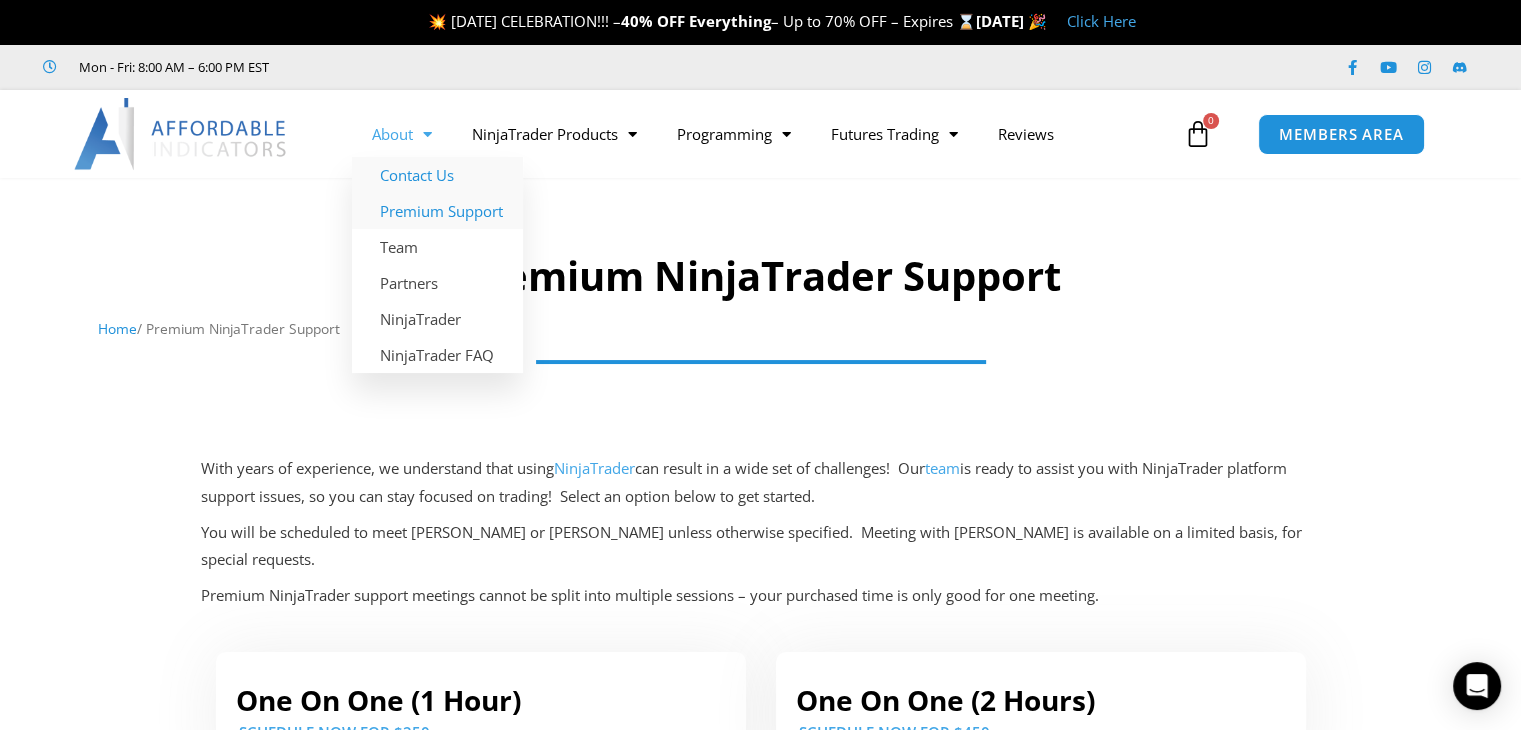 click on "Contact Us" 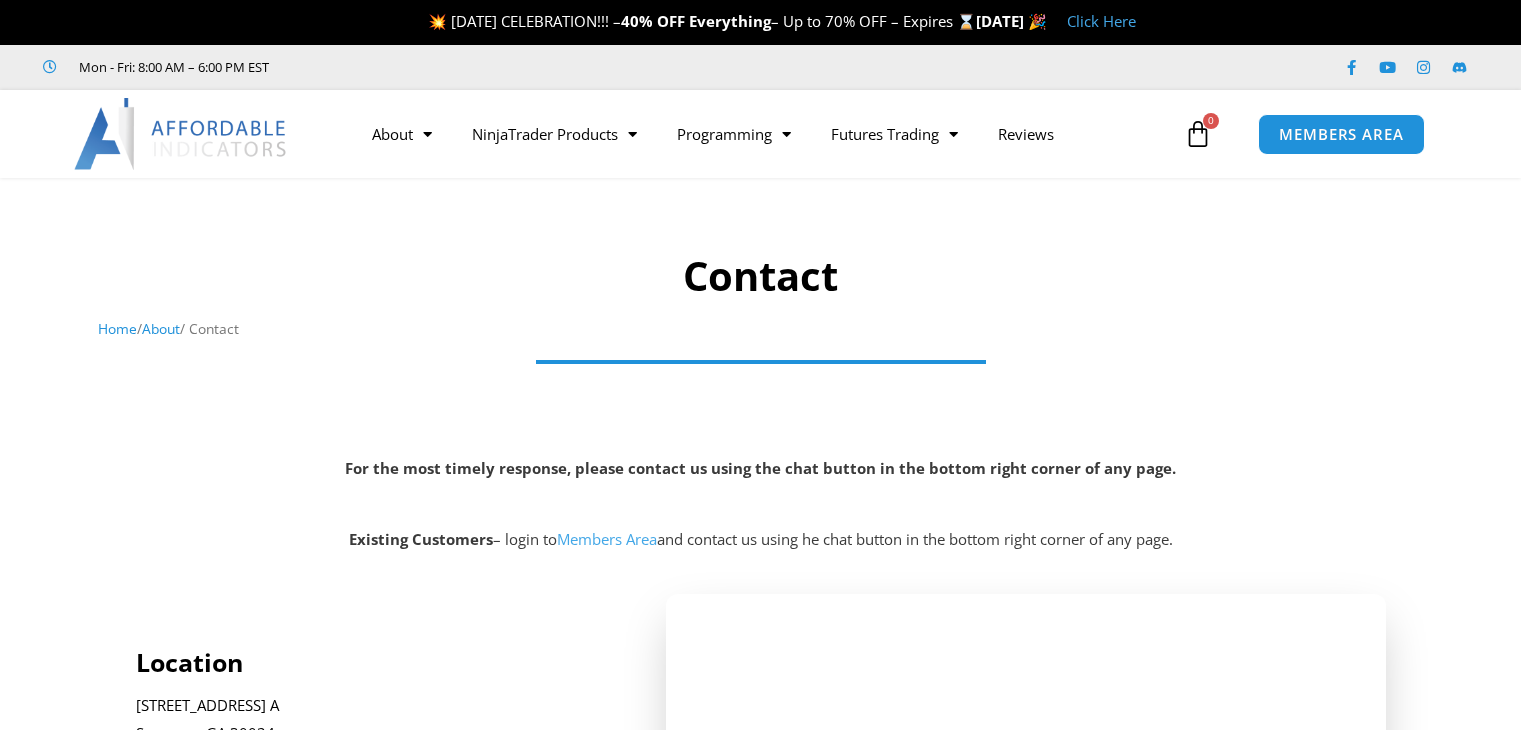 scroll, scrollTop: 0, scrollLeft: 0, axis: both 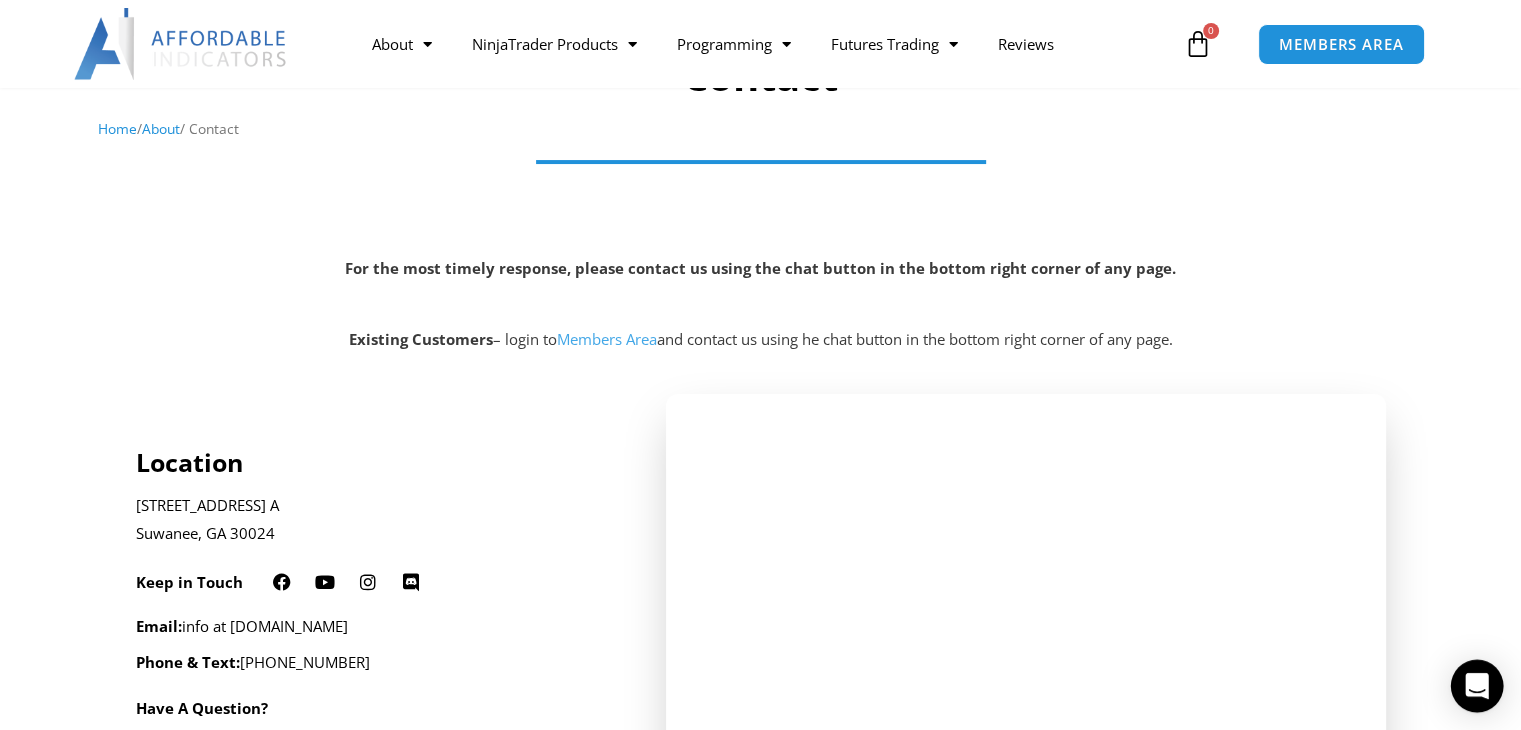 click 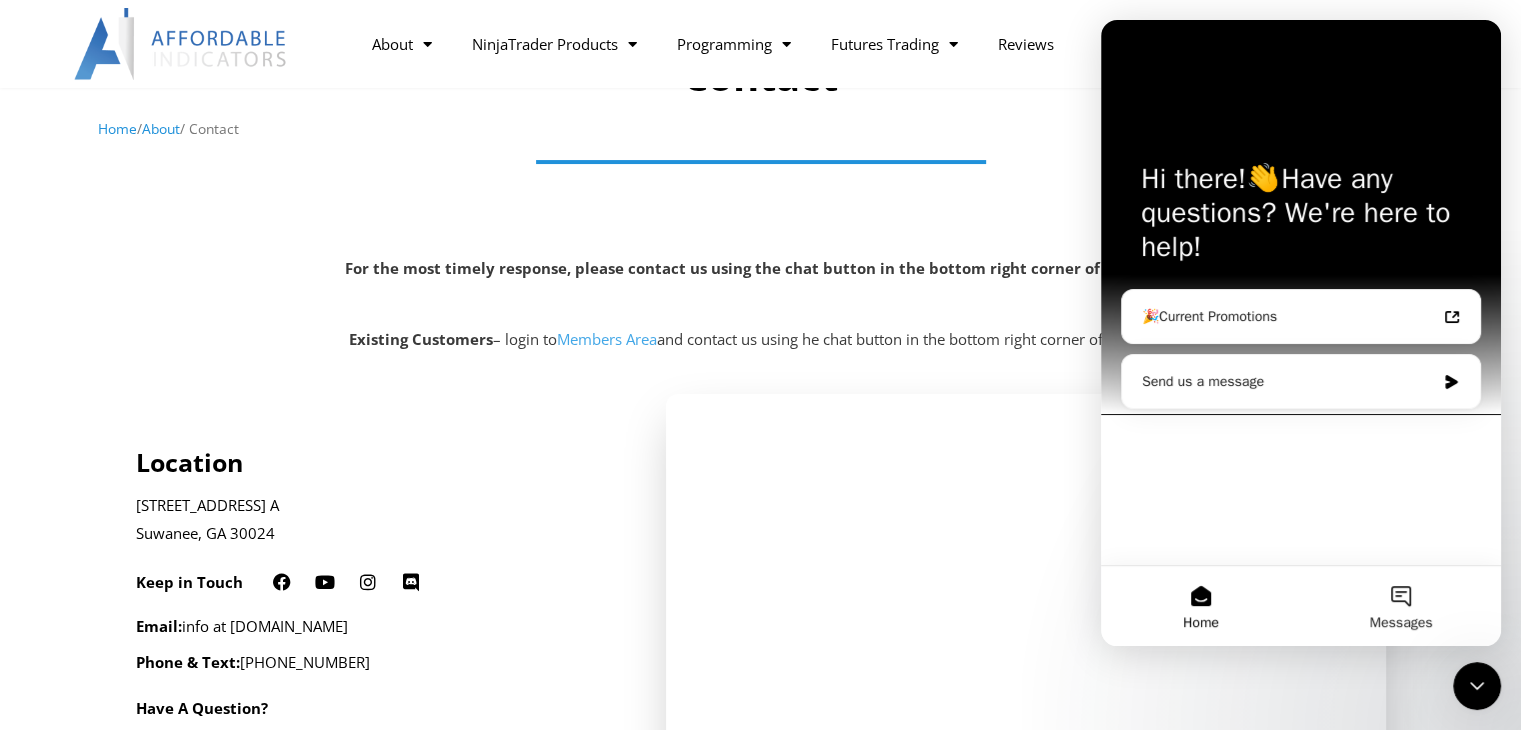 scroll, scrollTop: 0, scrollLeft: 0, axis: both 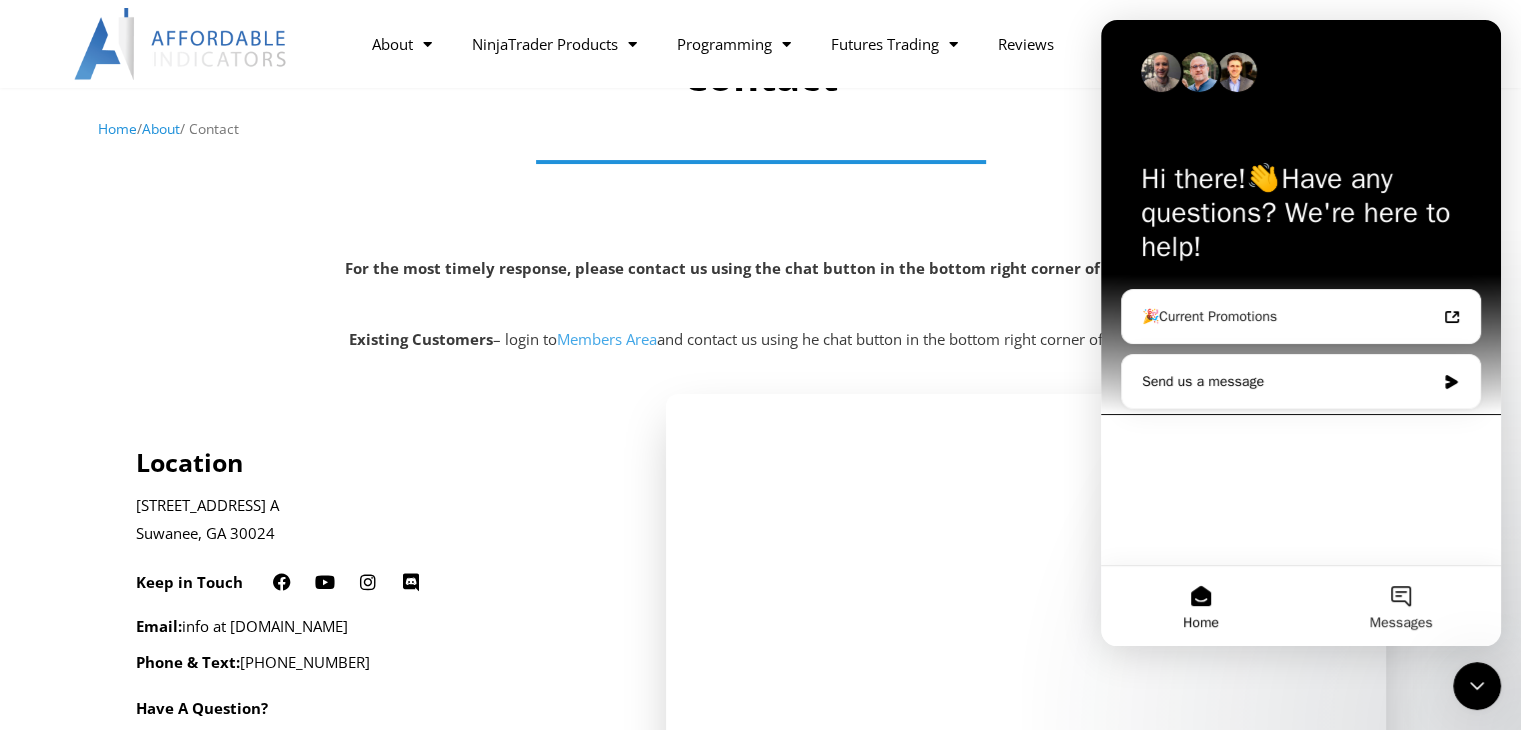 click on "Send us a message" at bounding box center (1288, 381) 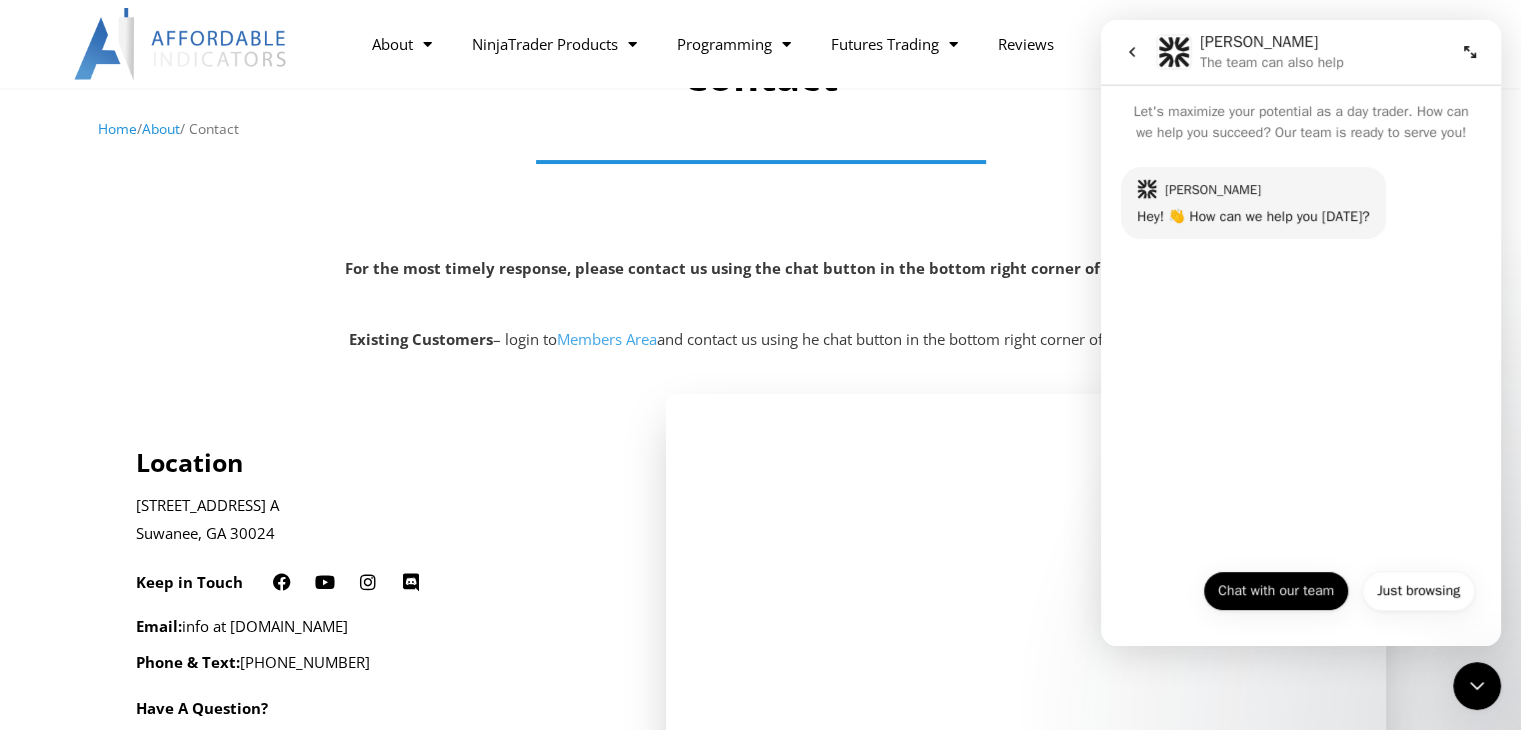 click on "Chat with our team" at bounding box center (1276, 591) 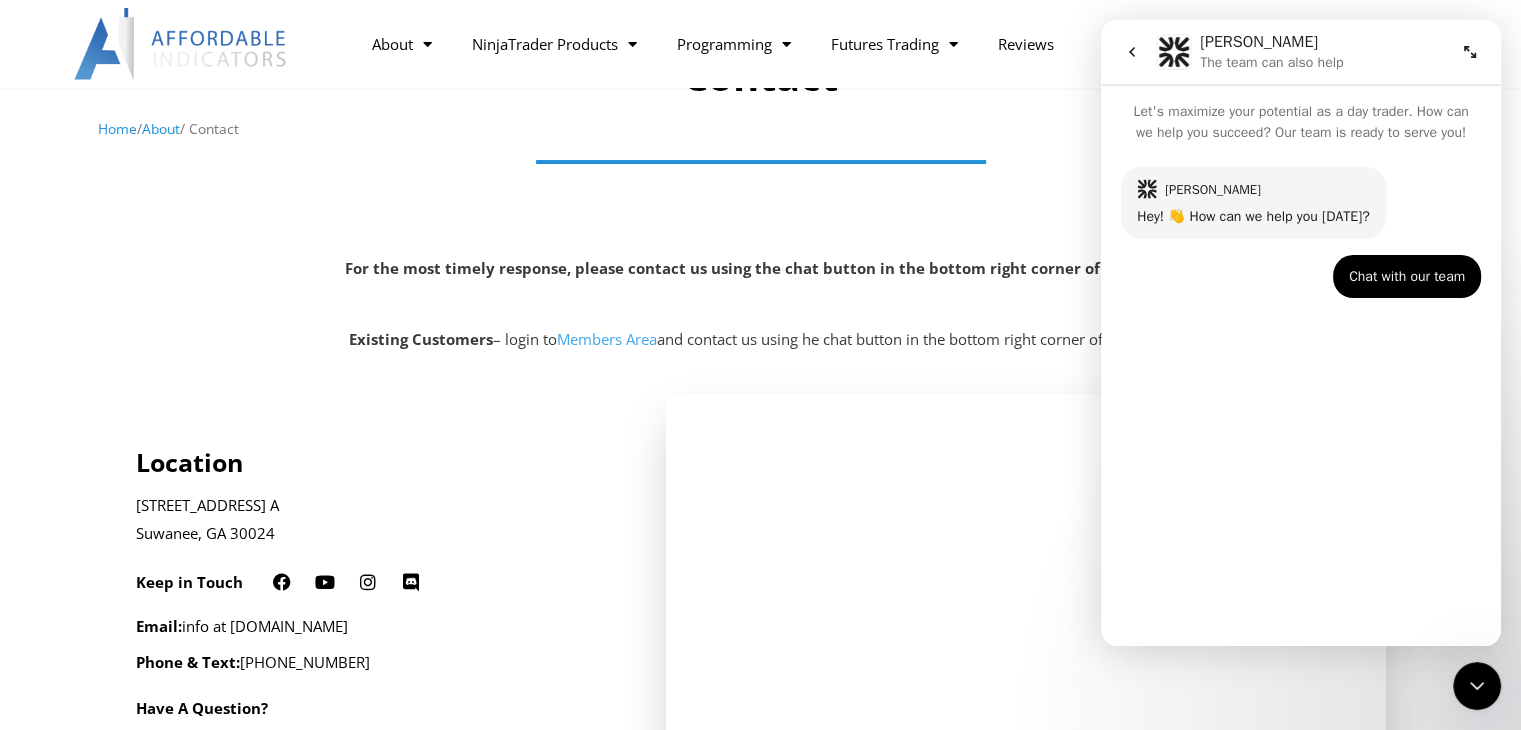 click on "Chat with our team" at bounding box center (1407, 277) 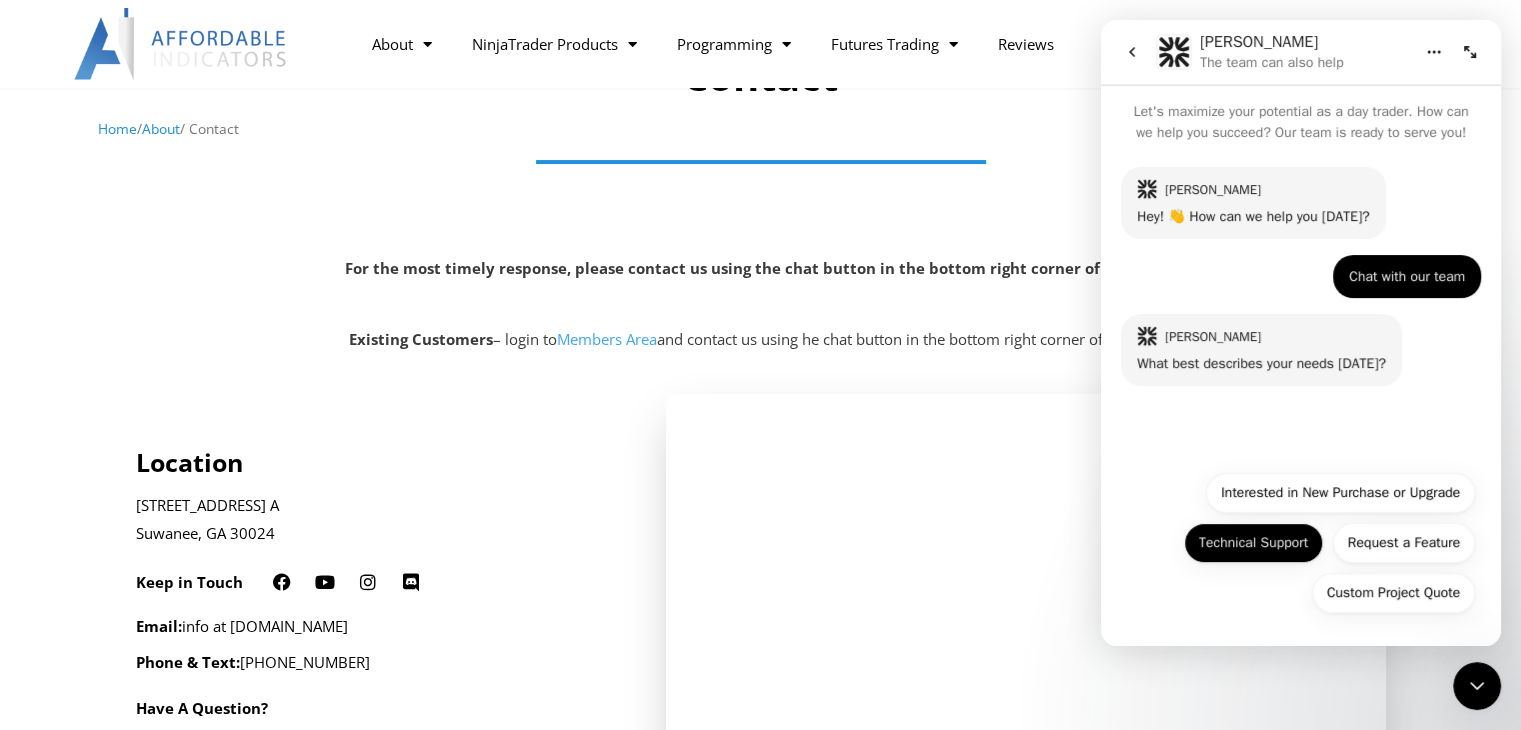 click on "Technical Support" at bounding box center (1253, 543) 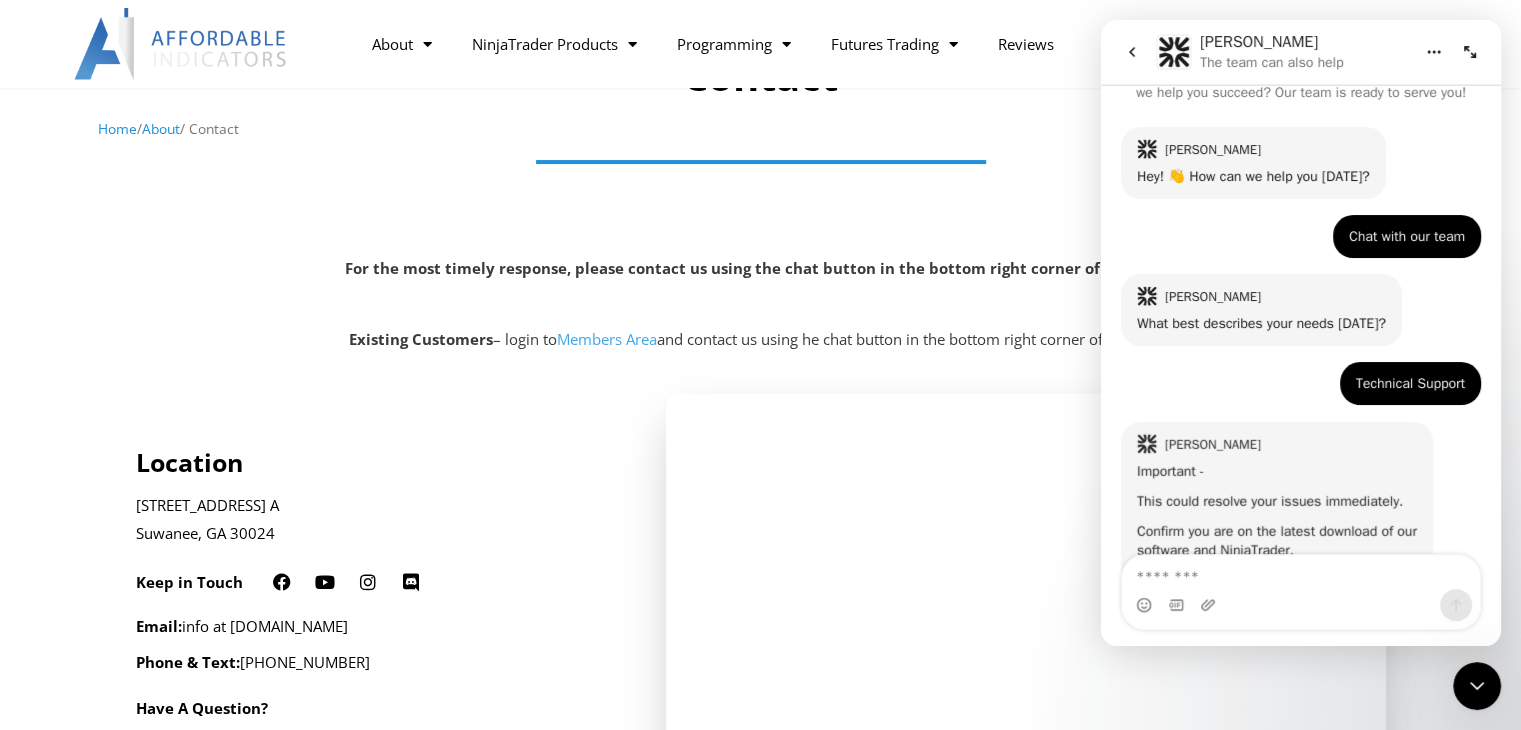 scroll, scrollTop: 108, scrollLeft: 0, axis: vertical 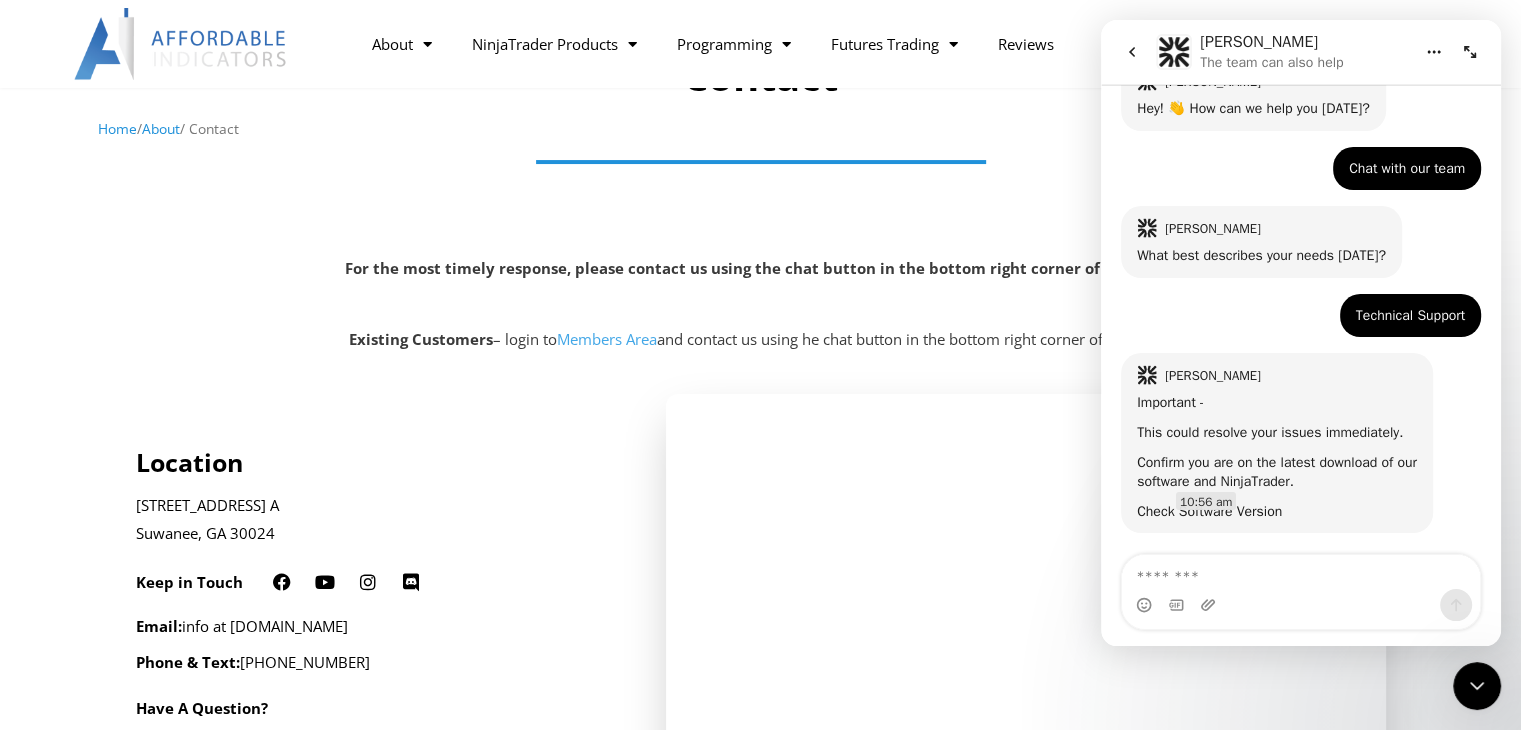 click on "Check Software Version" at bounding box center (1209, 511) 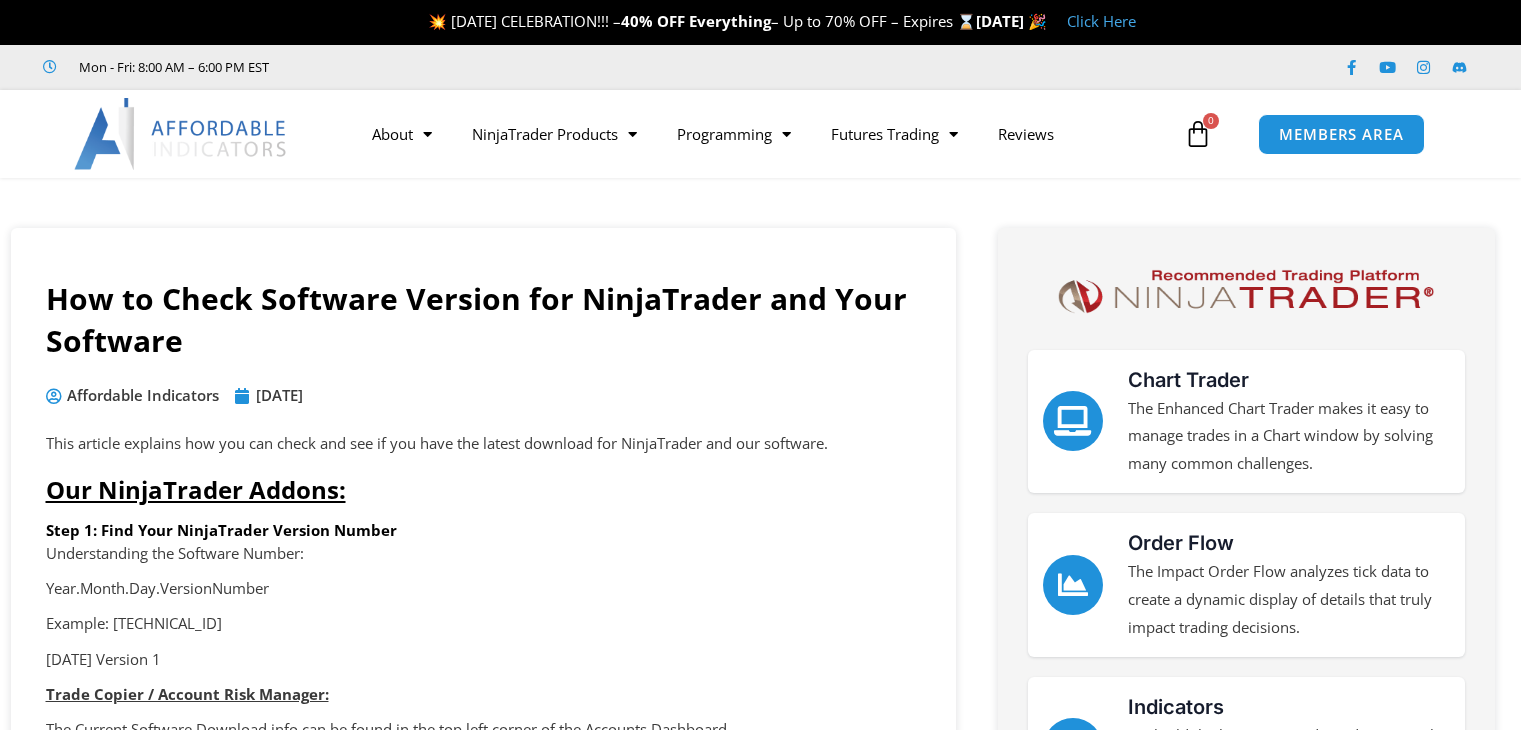 scroll, scrollTop: 0, scrollLeft: 0, axis: both 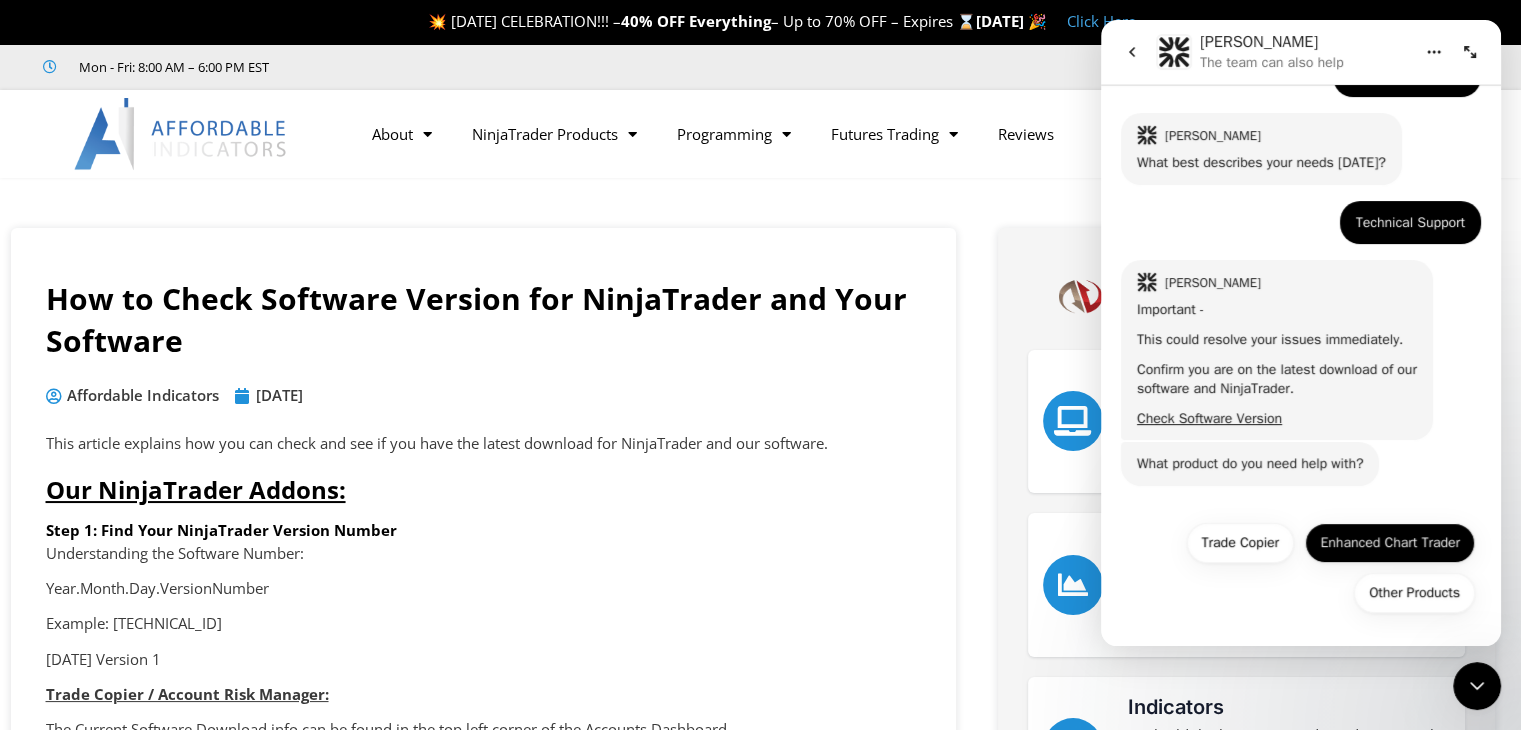 click on "Enhanced Chart Trader" at bounding box center [1390, 543] 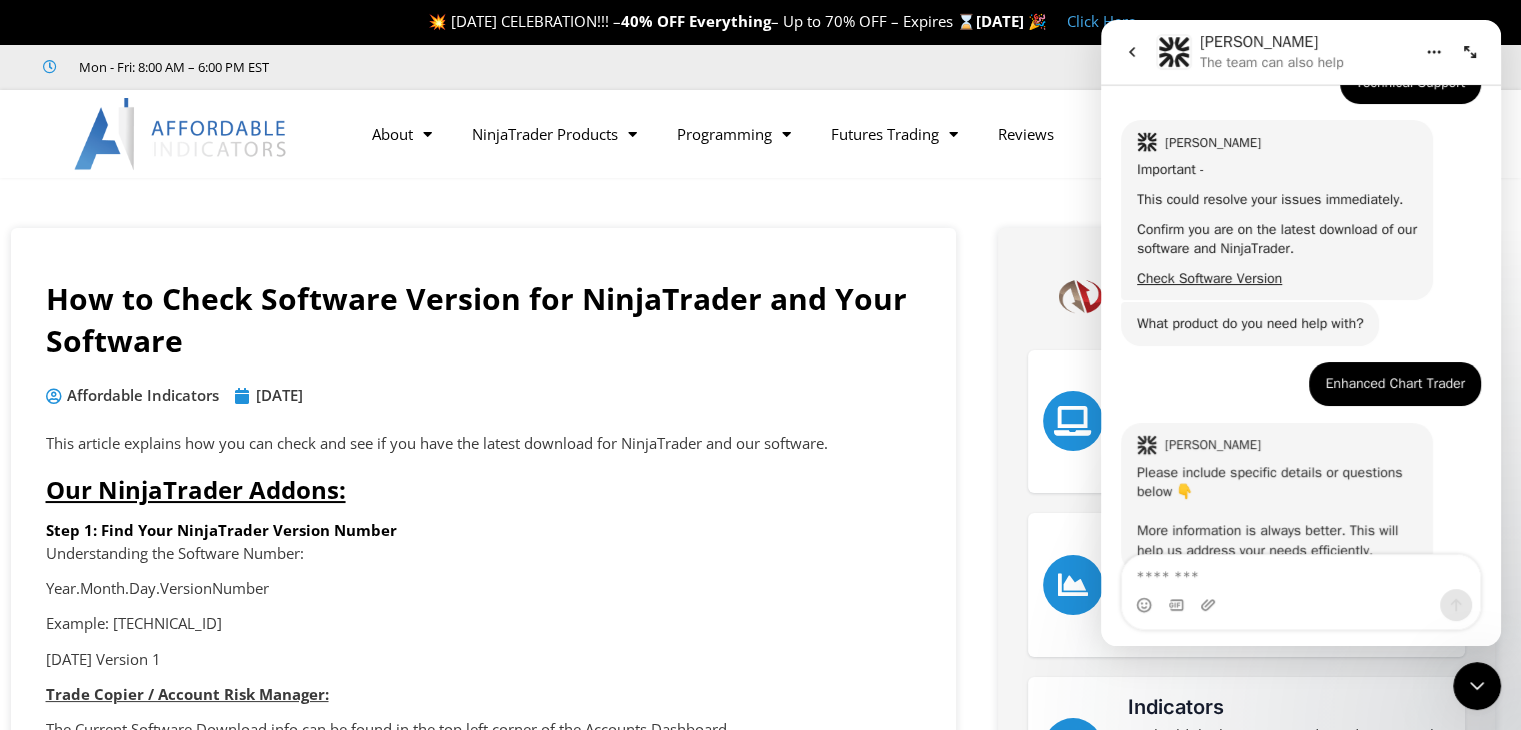 scroll, scrollTop: 379, scrollLeft: 0, axis: vertical 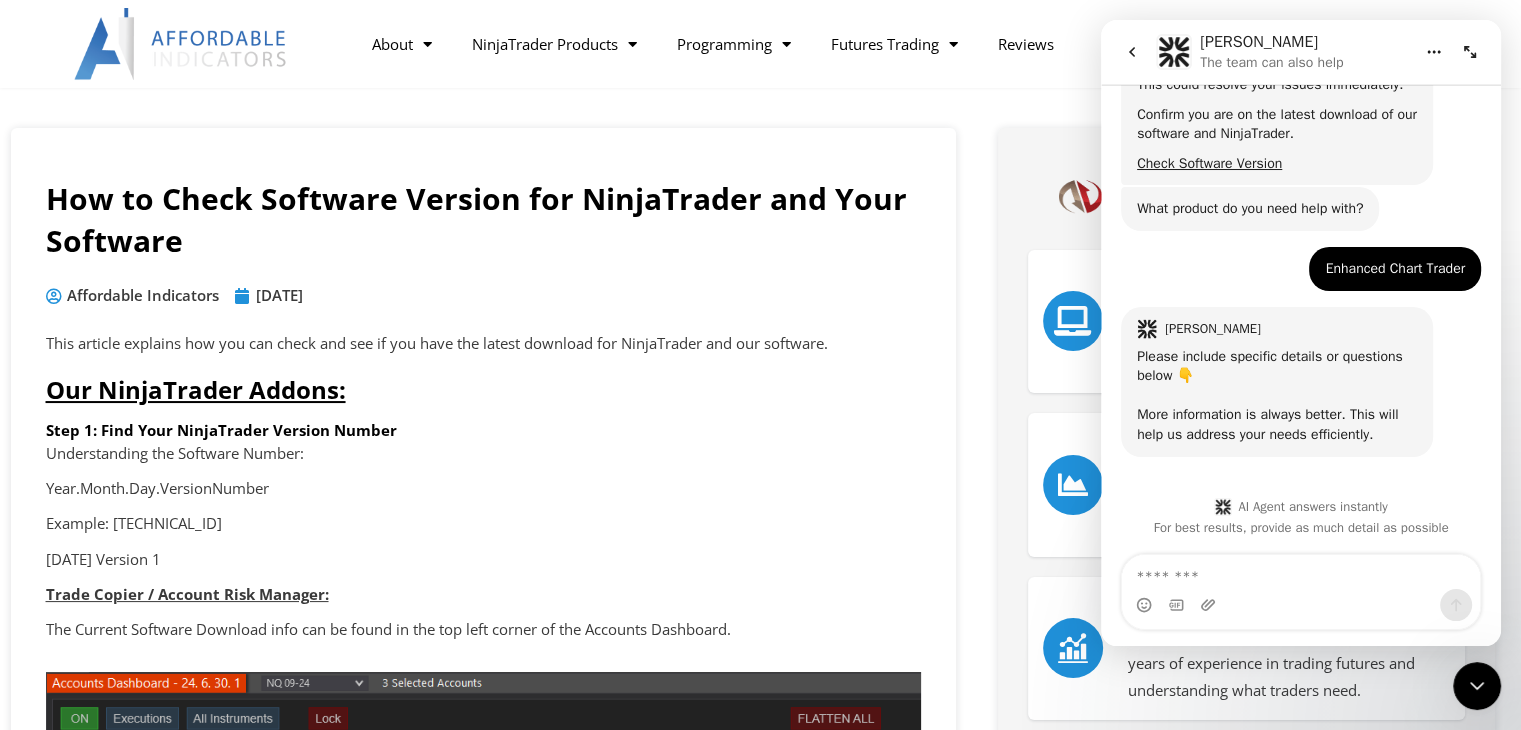 click at bounding box center (1301, 572) 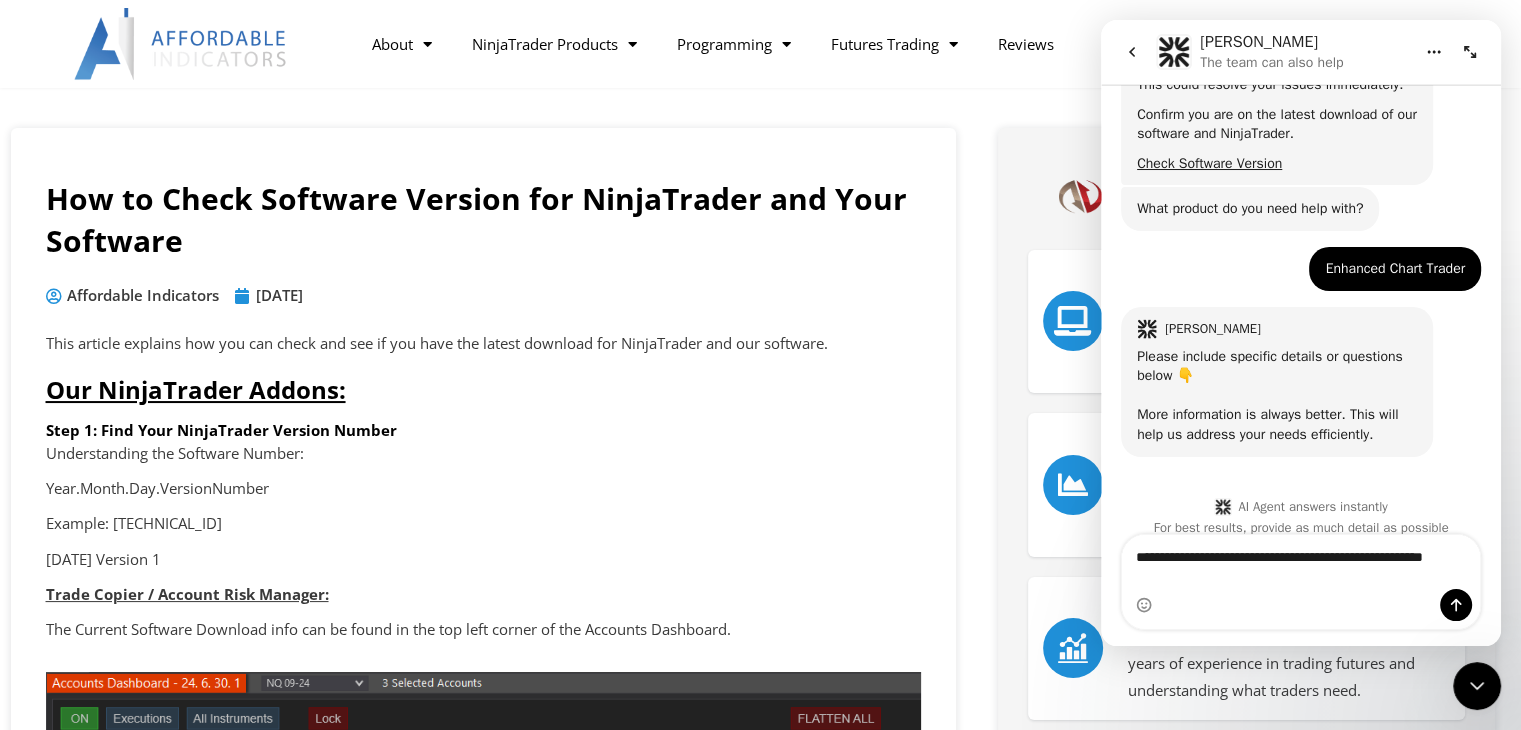 scroll, scrollTop: 476, scrollLeft: 0, axis: vertical 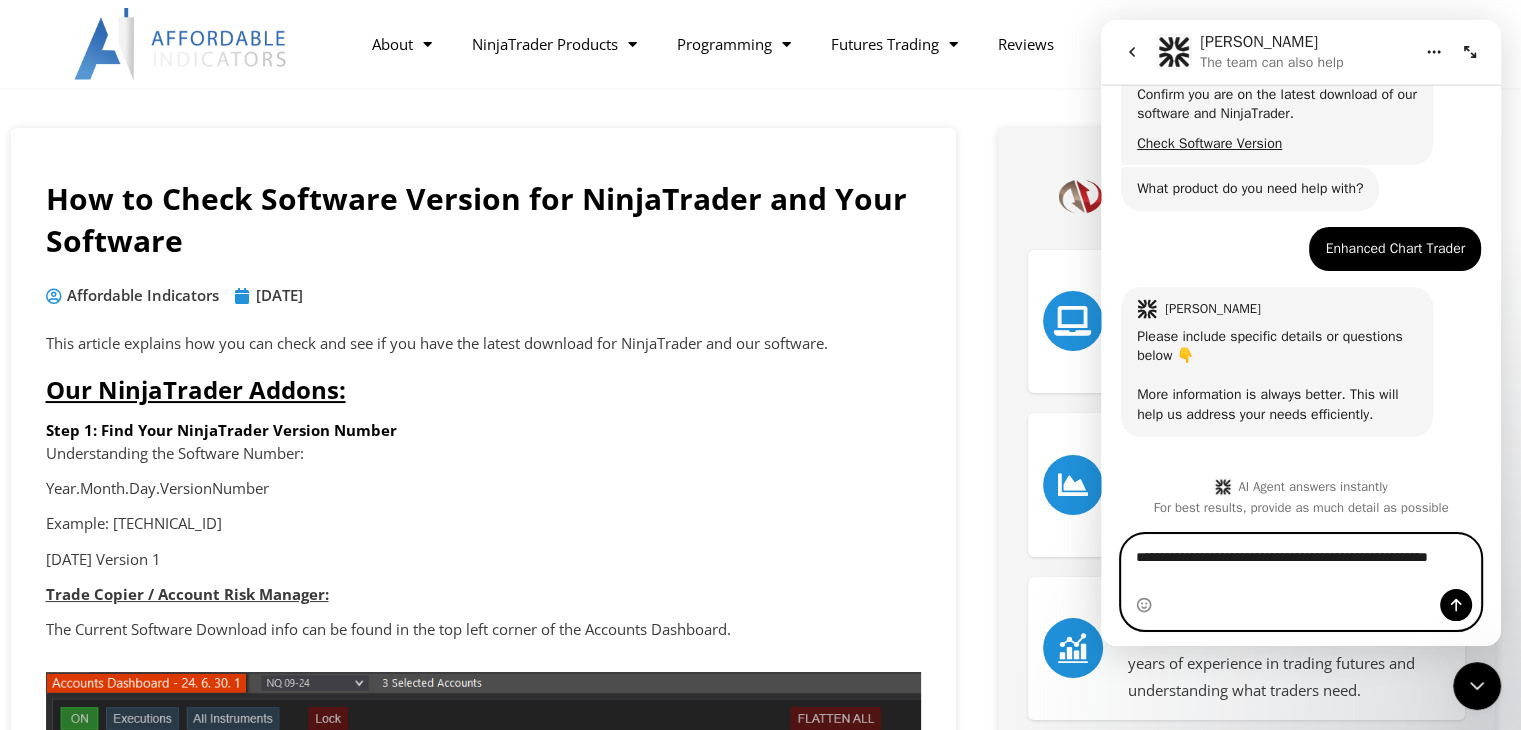 click on "**********" at bounding box center (1301, 562) 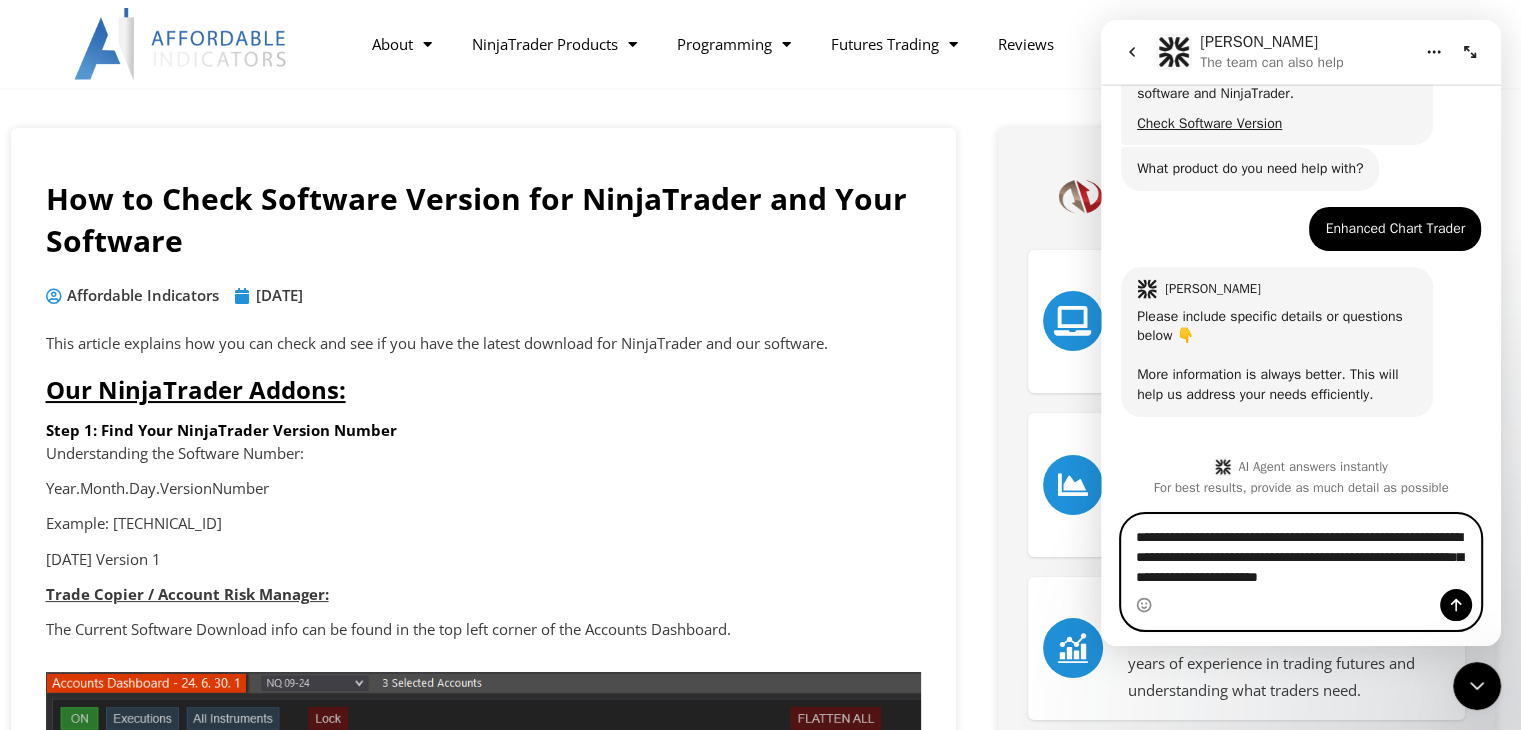 scroll, scrollTop: 516, scrollLeft: 0, axis: vertical 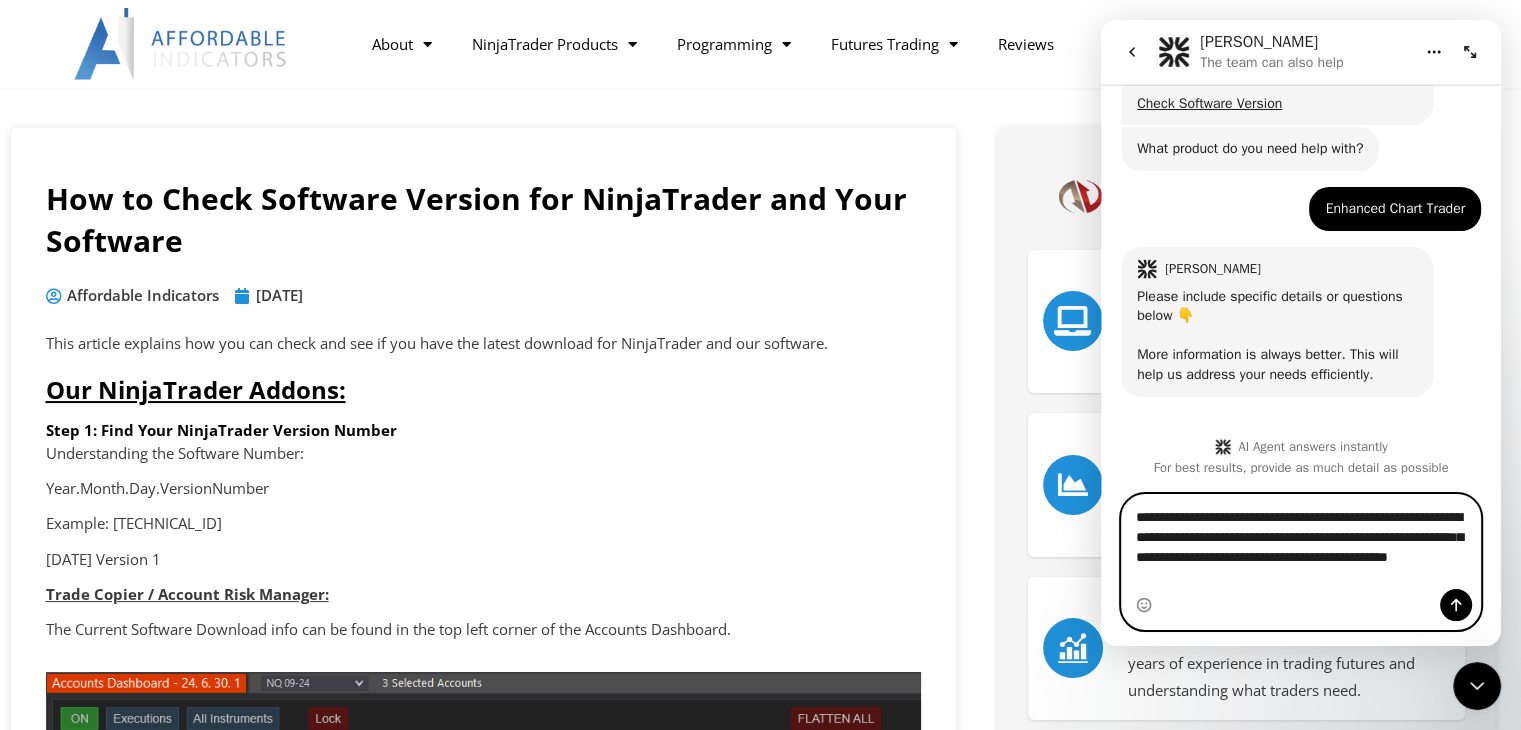 click on "**********" at bounding box center [1301, 542] 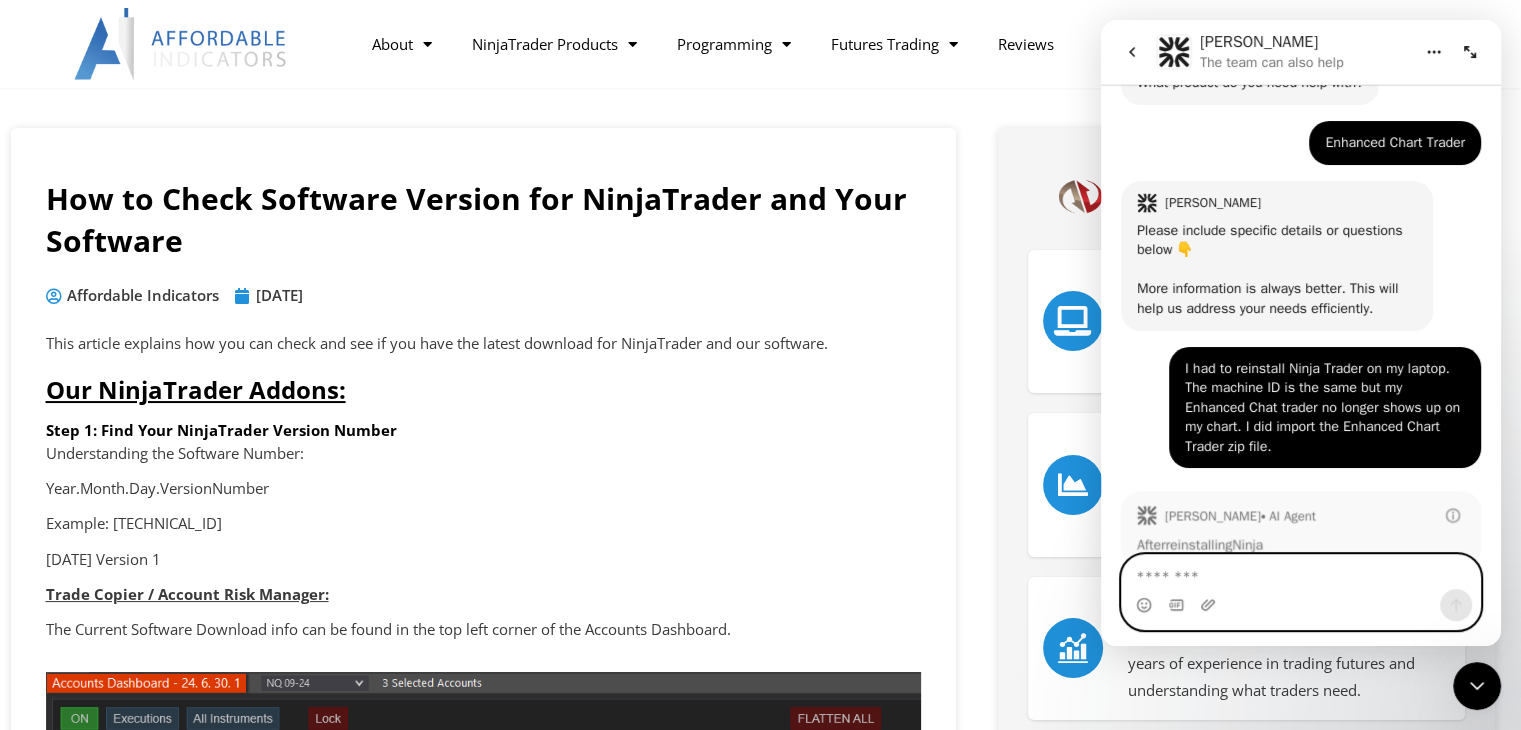 scroll, scrollTop: 668, scrollLeft: 0, axis: vertical 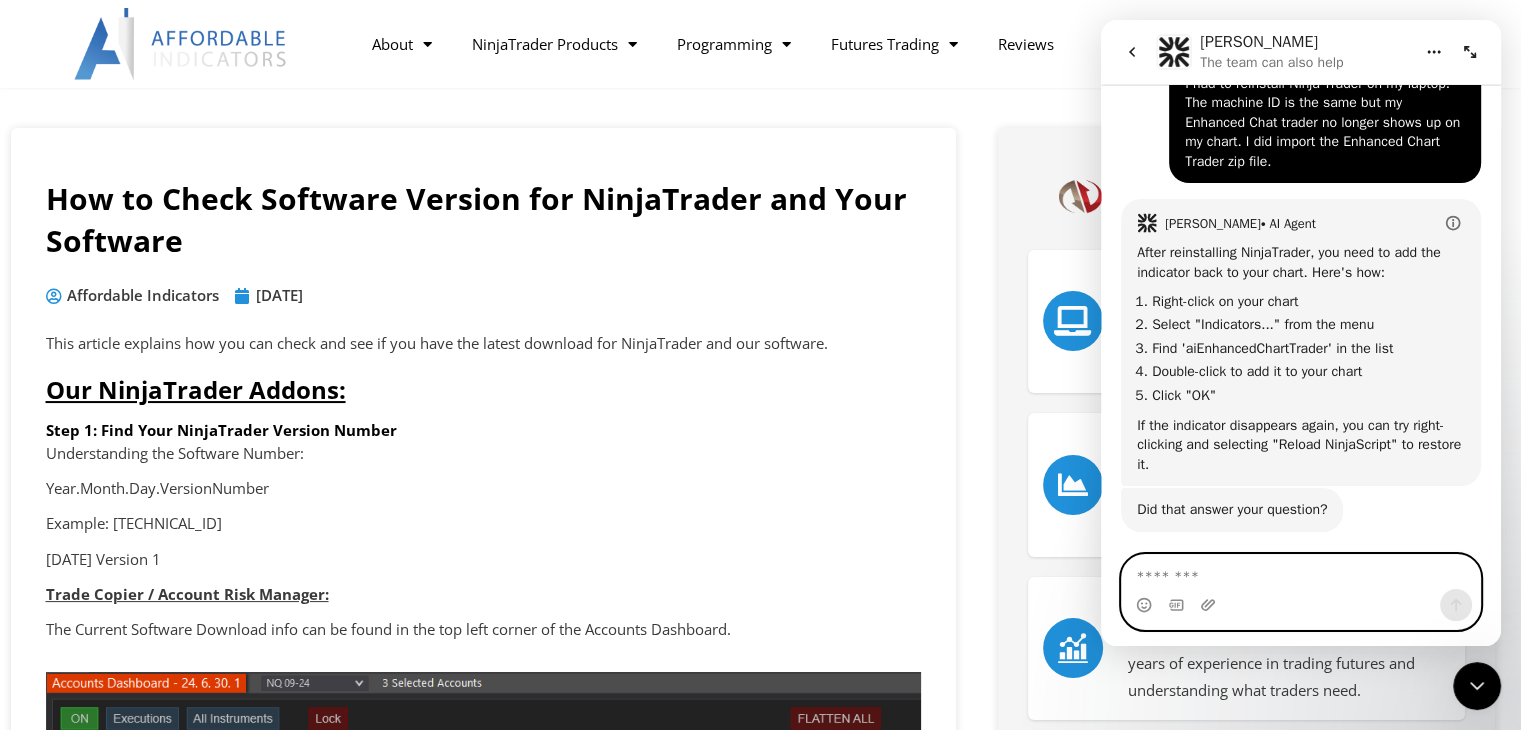 click at bounding box center [1301, 572] 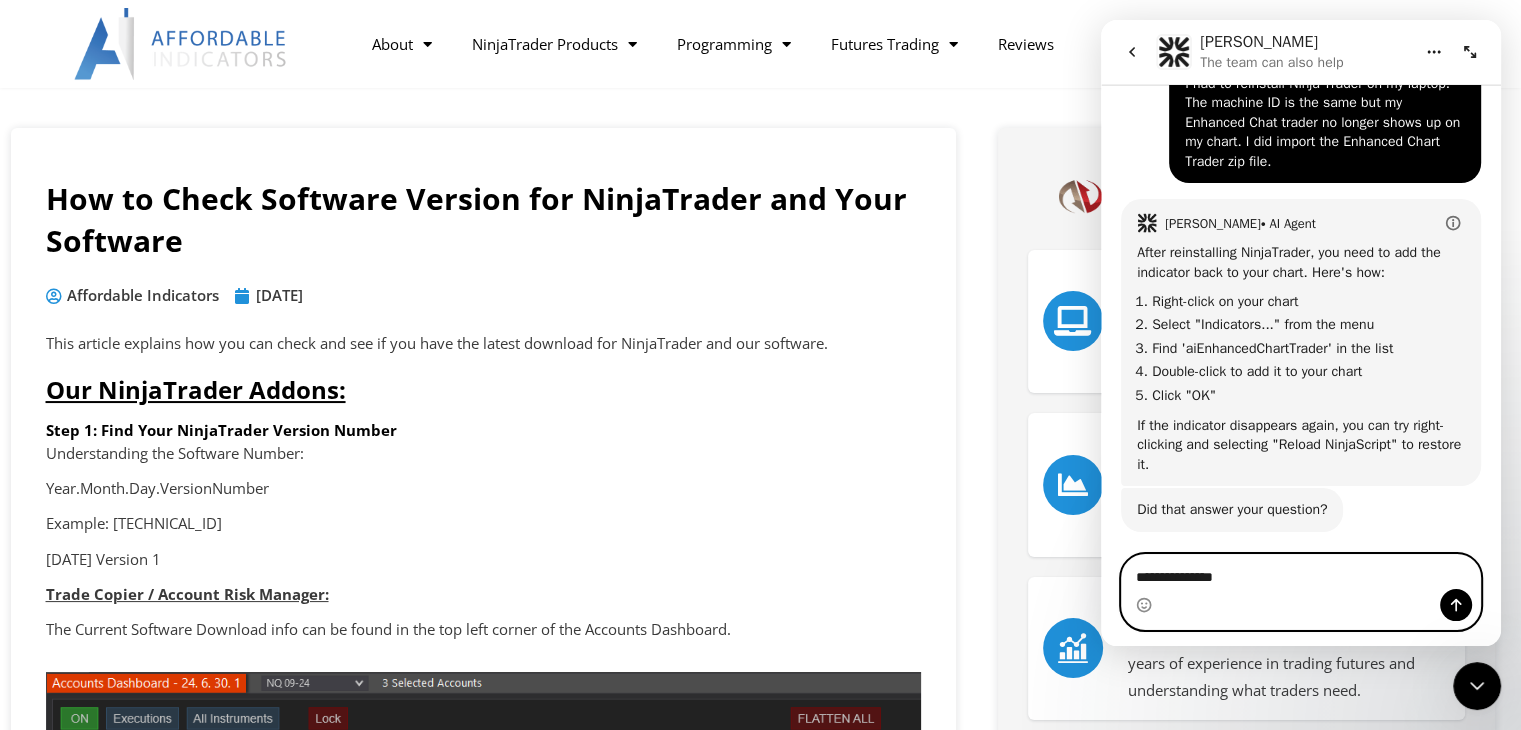 type on "**********" 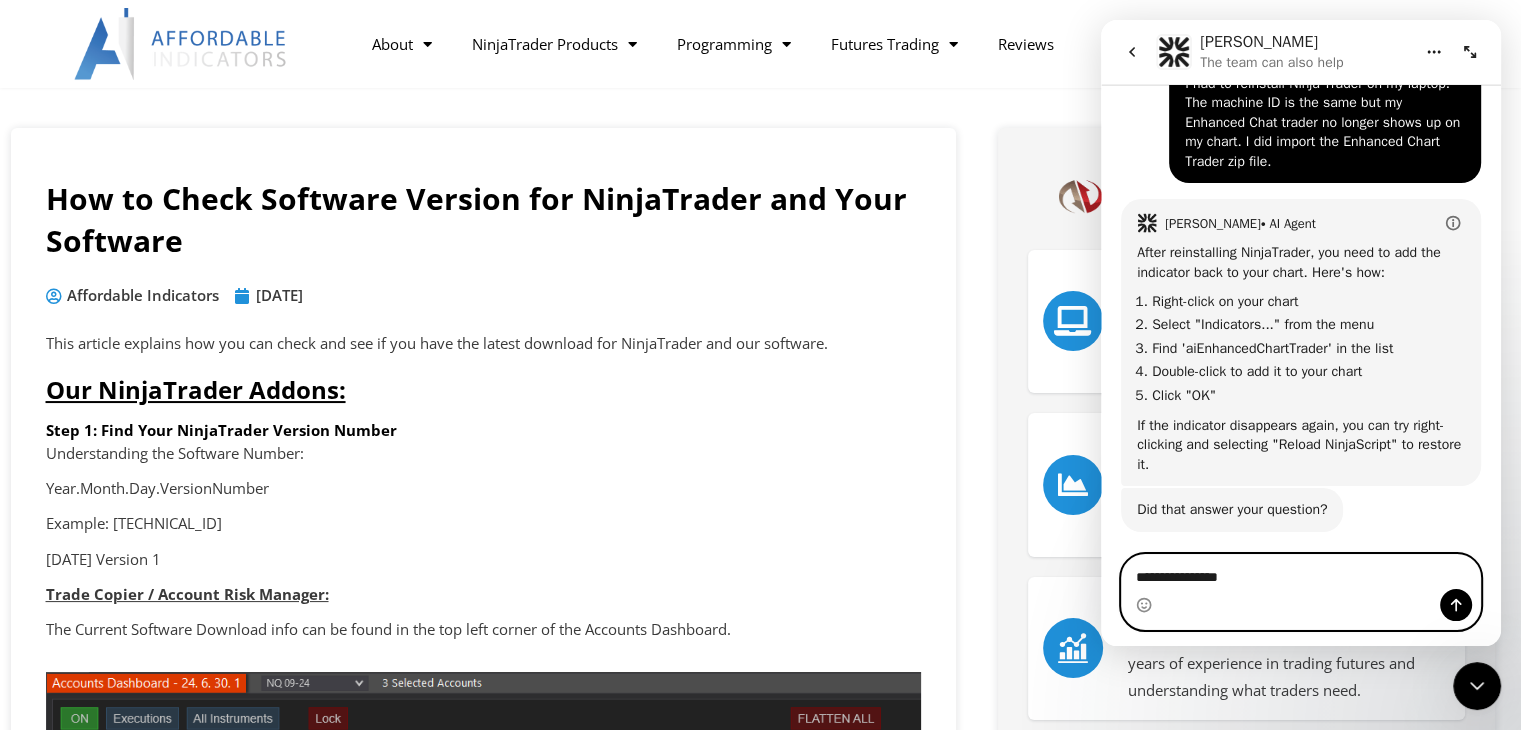 type 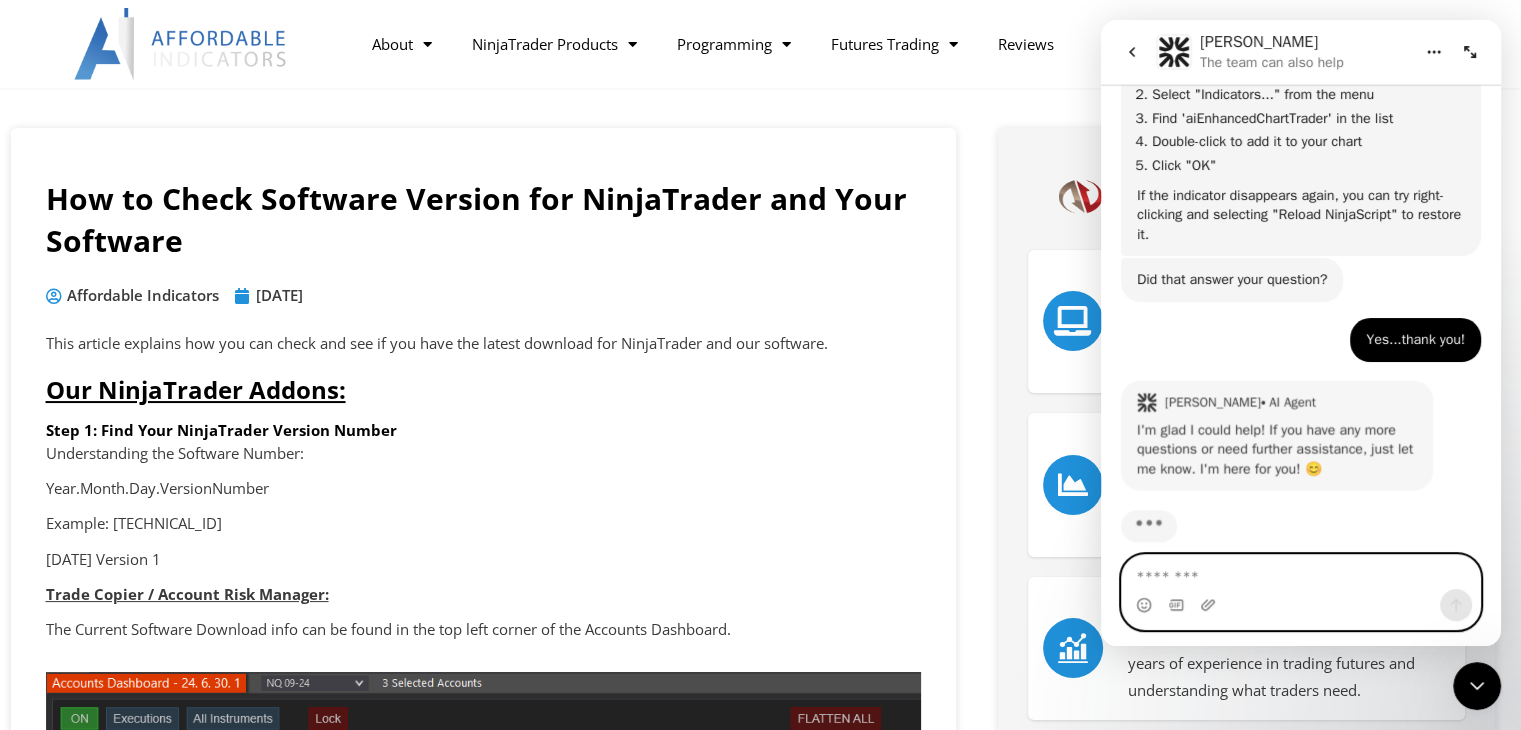 scroll, scrollTop: 1116, scrollLeft: 0, axis: vertical 